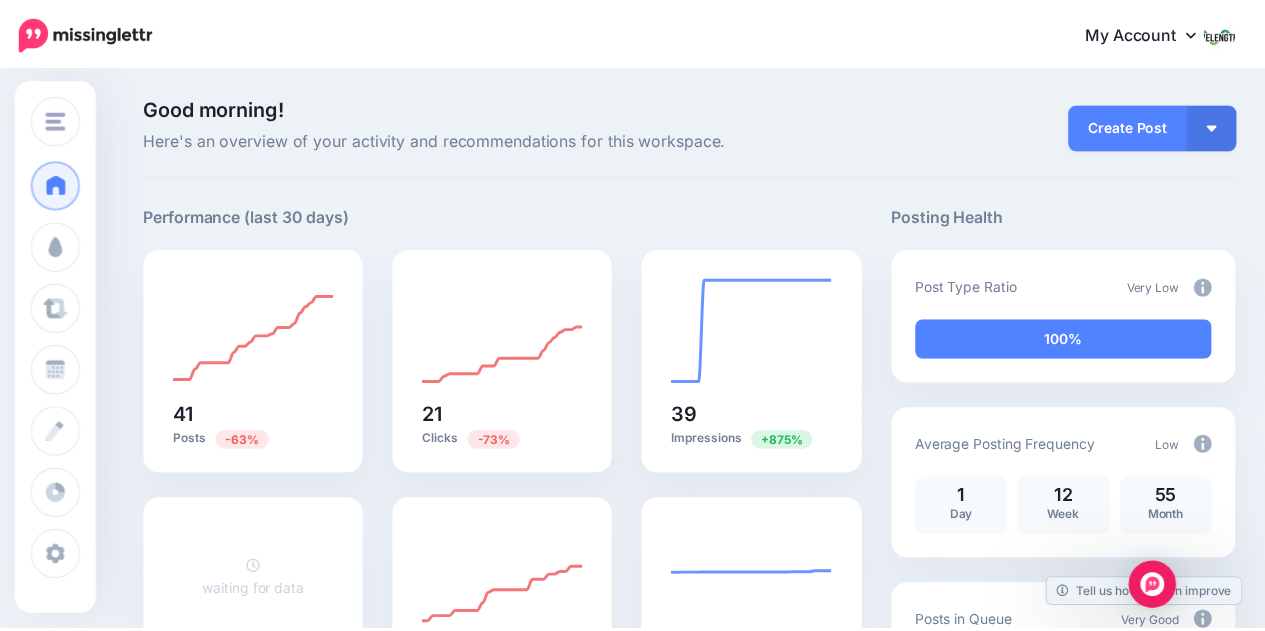 scroll, scrollTop: 0, scrollLeft: 0, axis: both 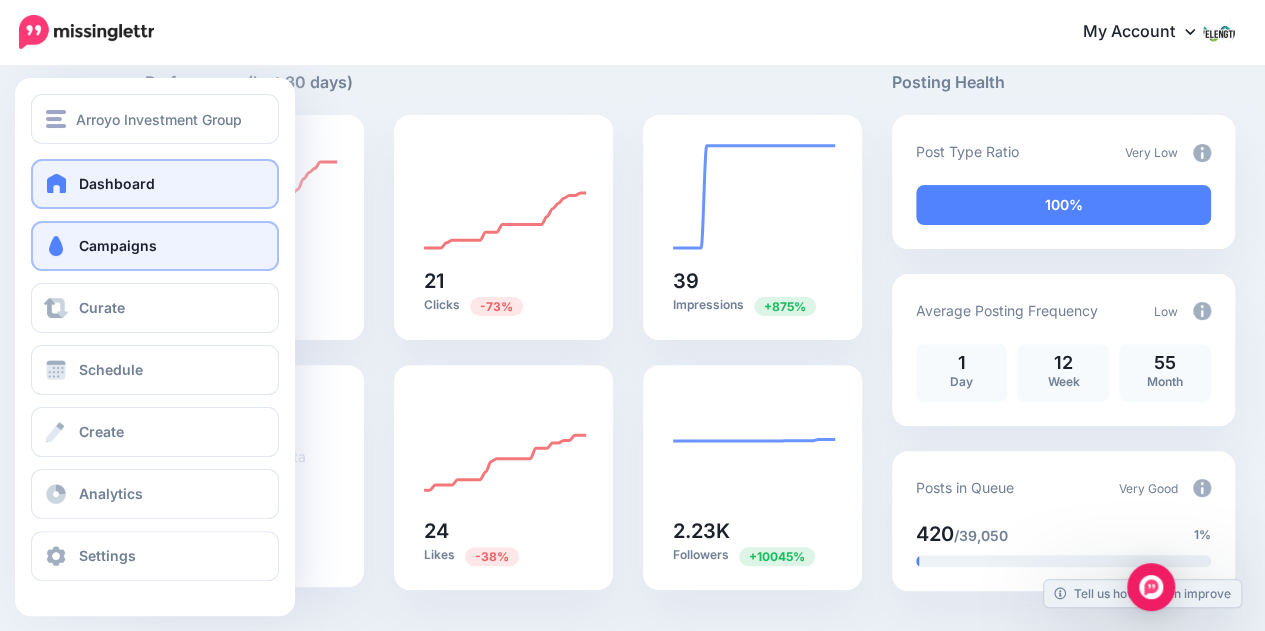 click on "Campaigns" at bounding box center [155, 246] 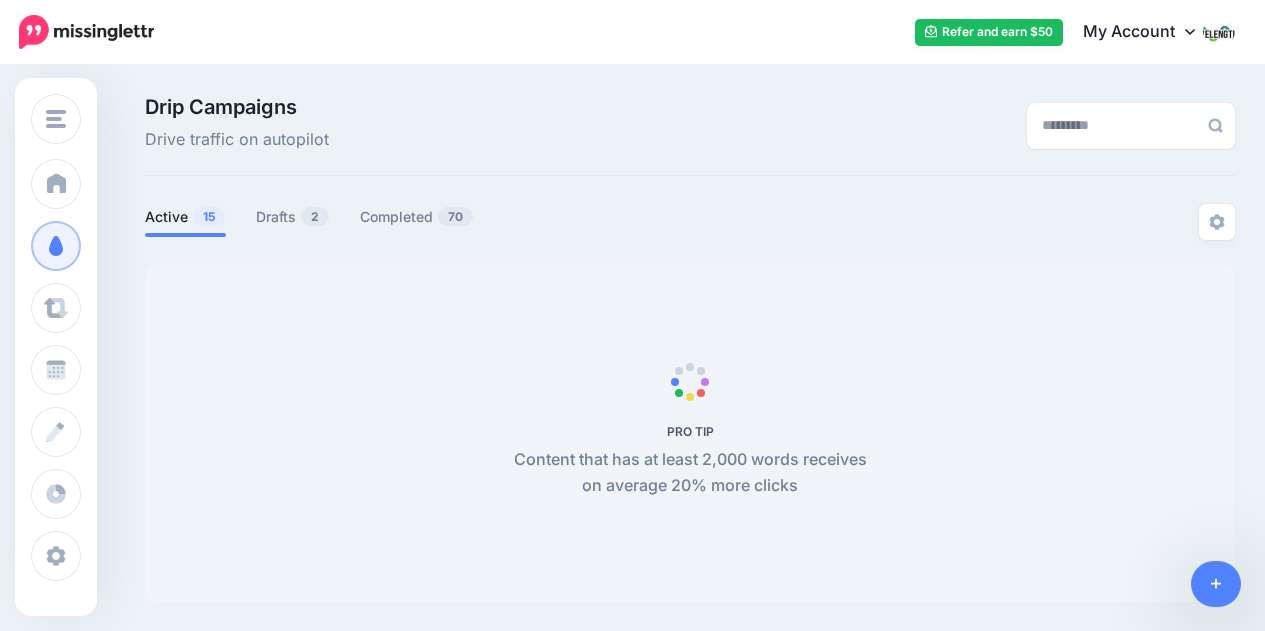 scroll, scrollTop: 0, scrollLeft: 0, axis: both 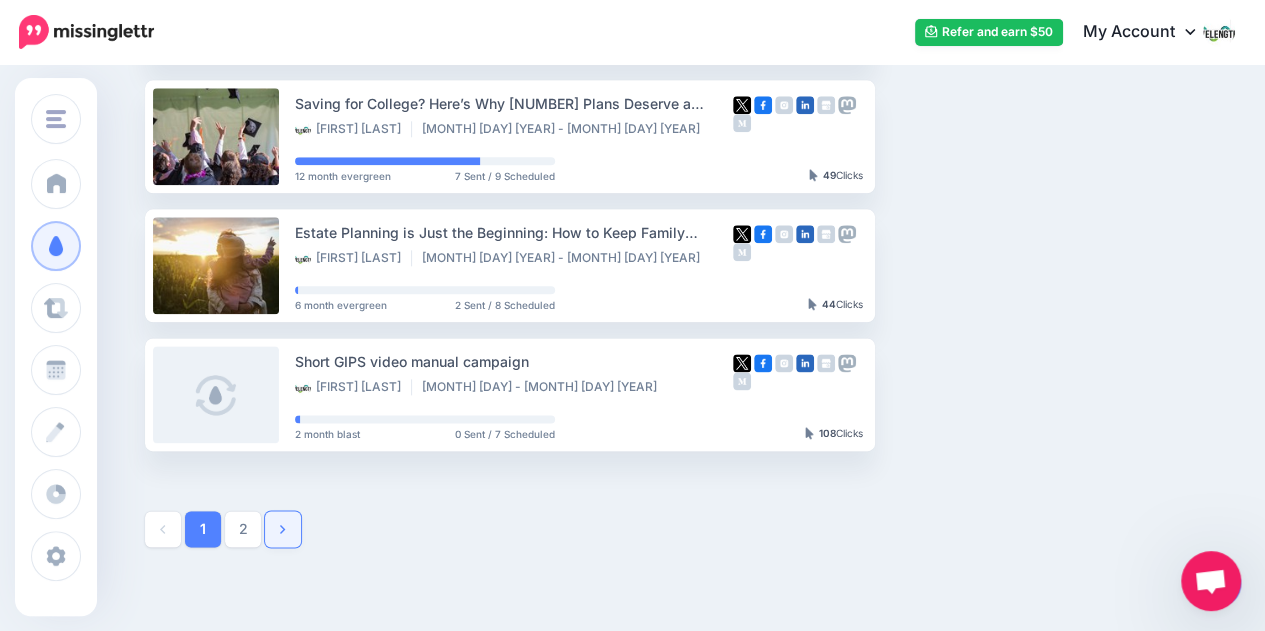 click at bounding box center (283, 529) 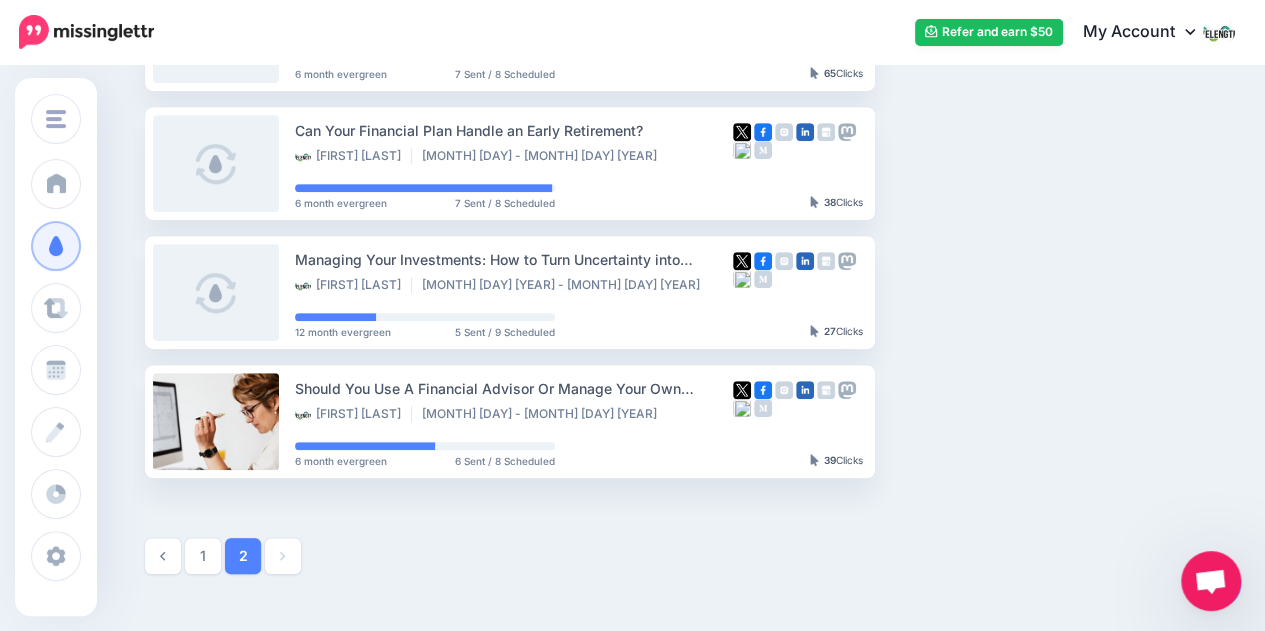 scroll, scrollTop: 0, scrollLeft: 0, axis: both 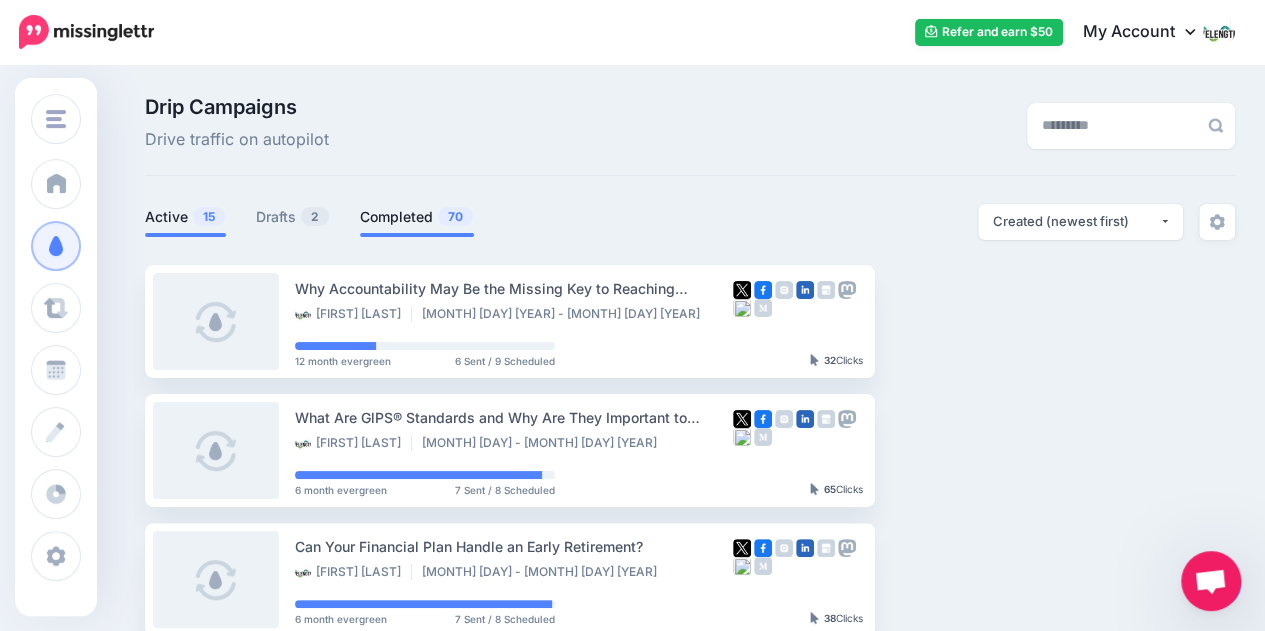 click on "Completed  70" at bounding box center [417, 217] 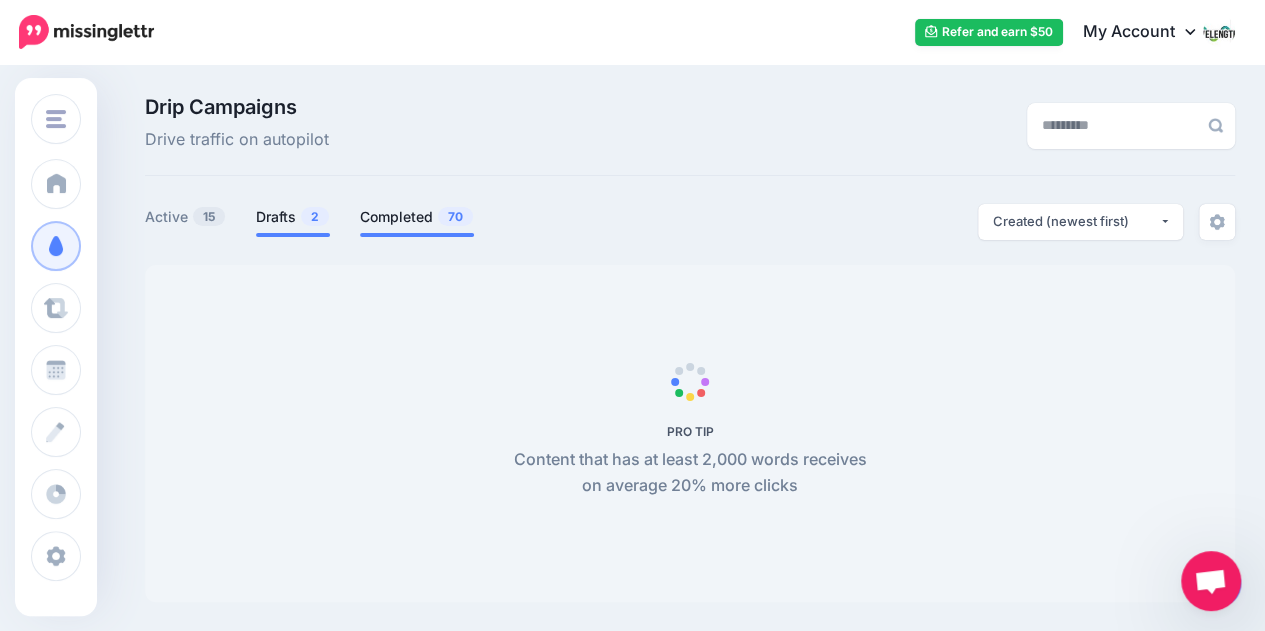 click on "Drafts  2" at bounding box center [293, 217] 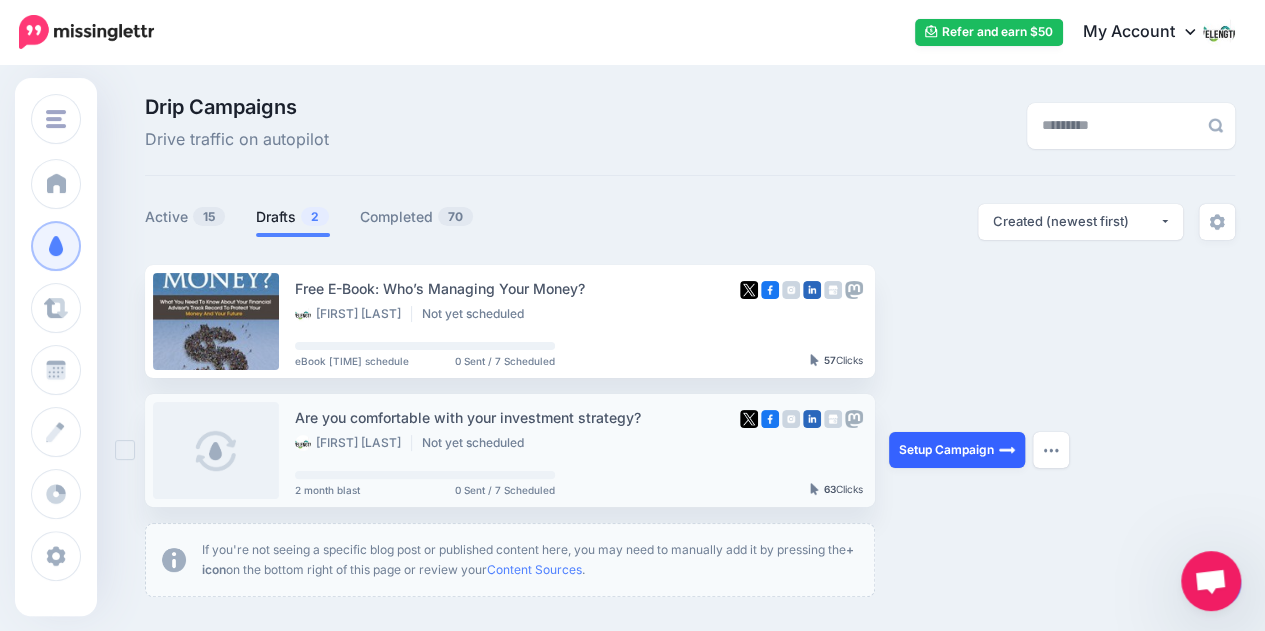click on "Setup Campaign" at bounding box center [957, 450] 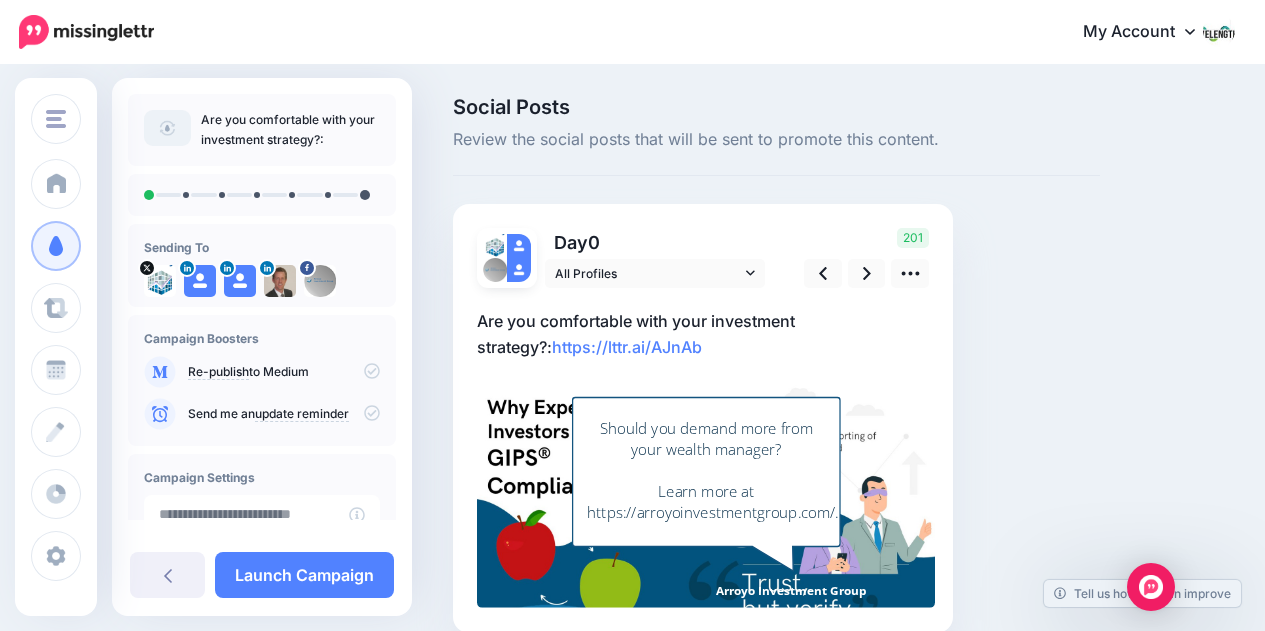 scroll, scrollTop: 0, scrollLeft: 0, axis: both 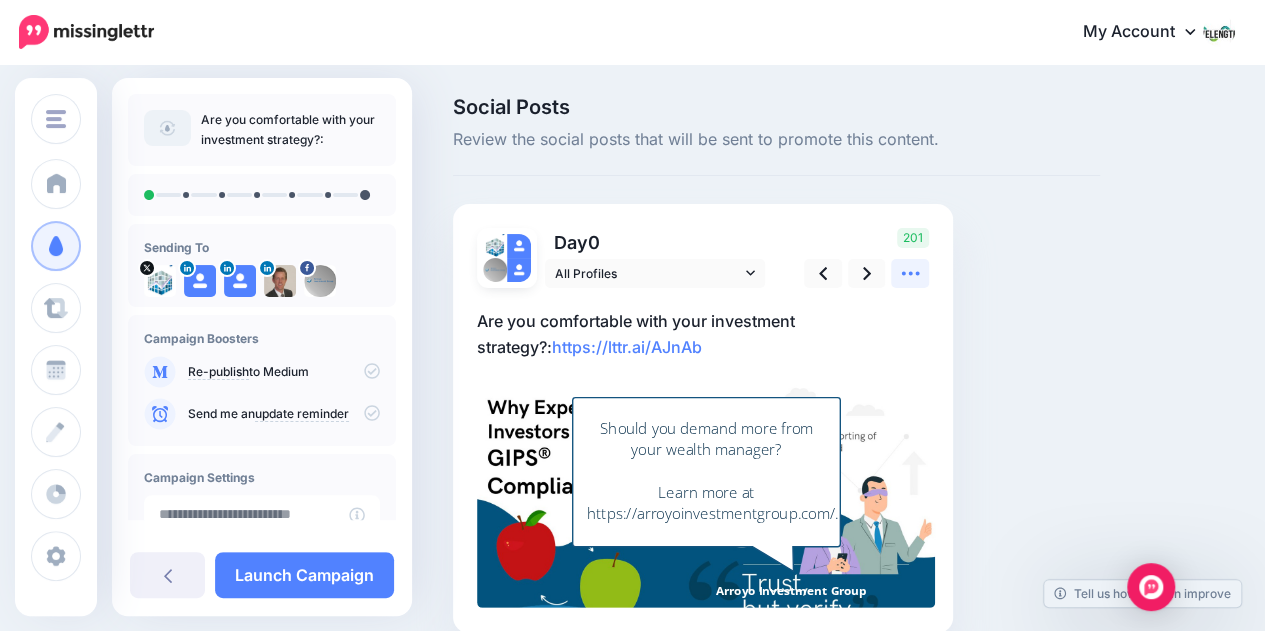 click 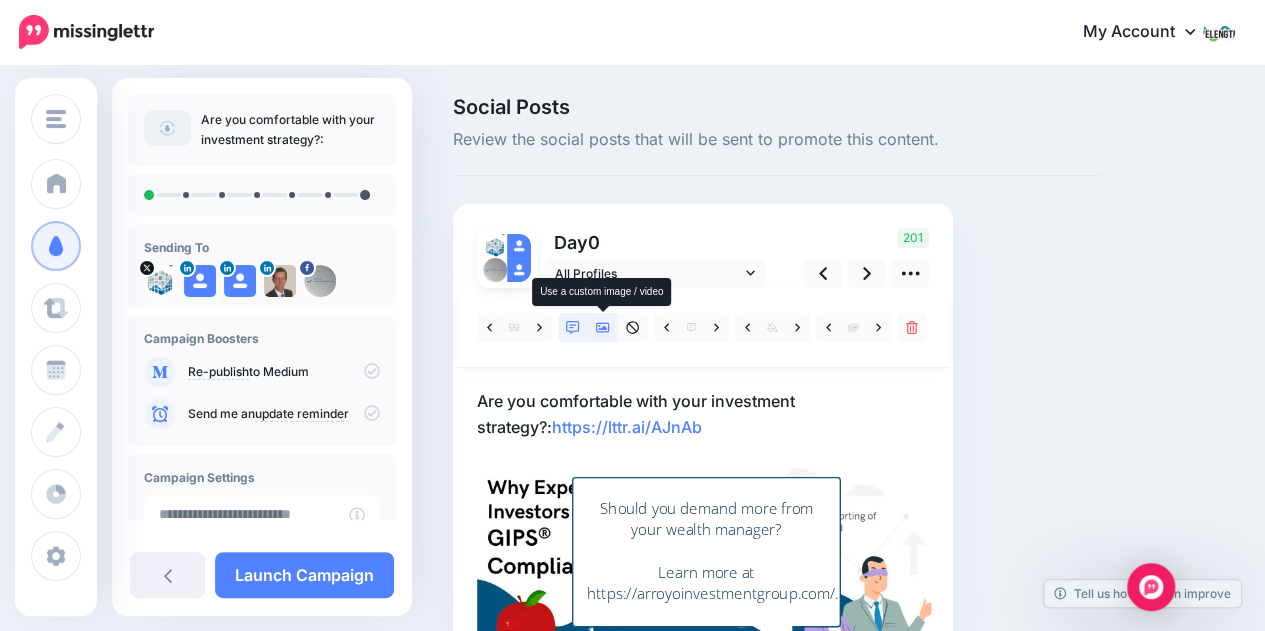 click 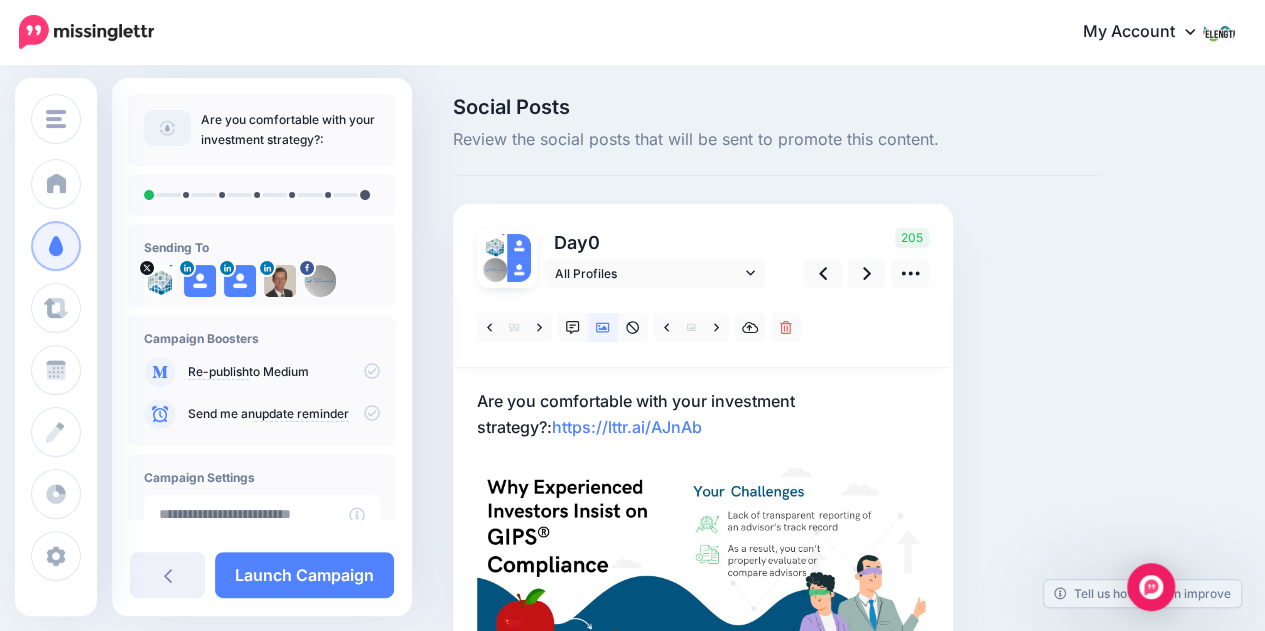 click on "Are you comfortable with your investment strategy?:  https://example.com/." at bounding box center [703, 414] 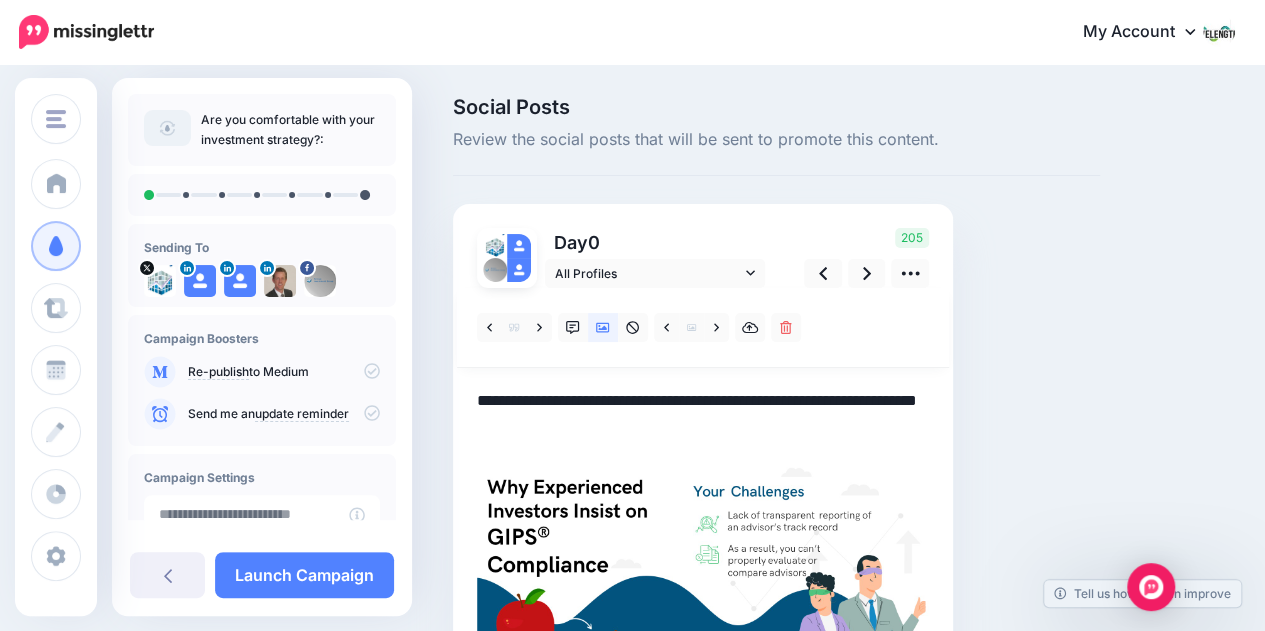 scroll, scrollTop: 0, scrollLeft: 0, axis: both 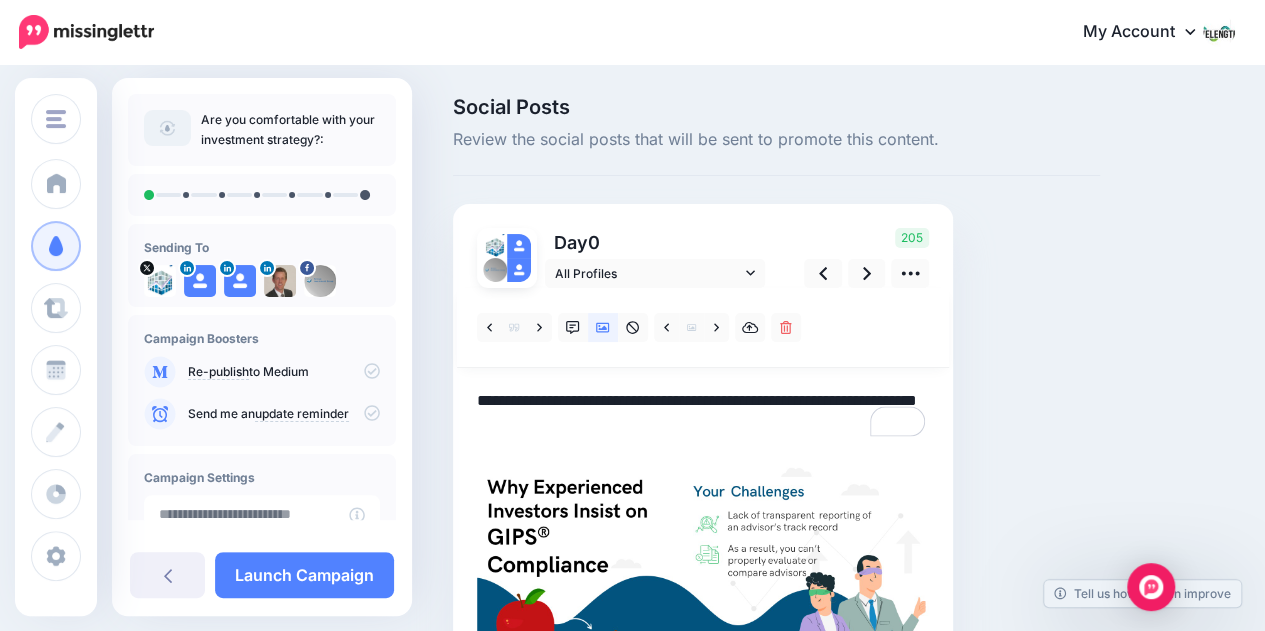 click on "**********" at bounding box center (703, 414) 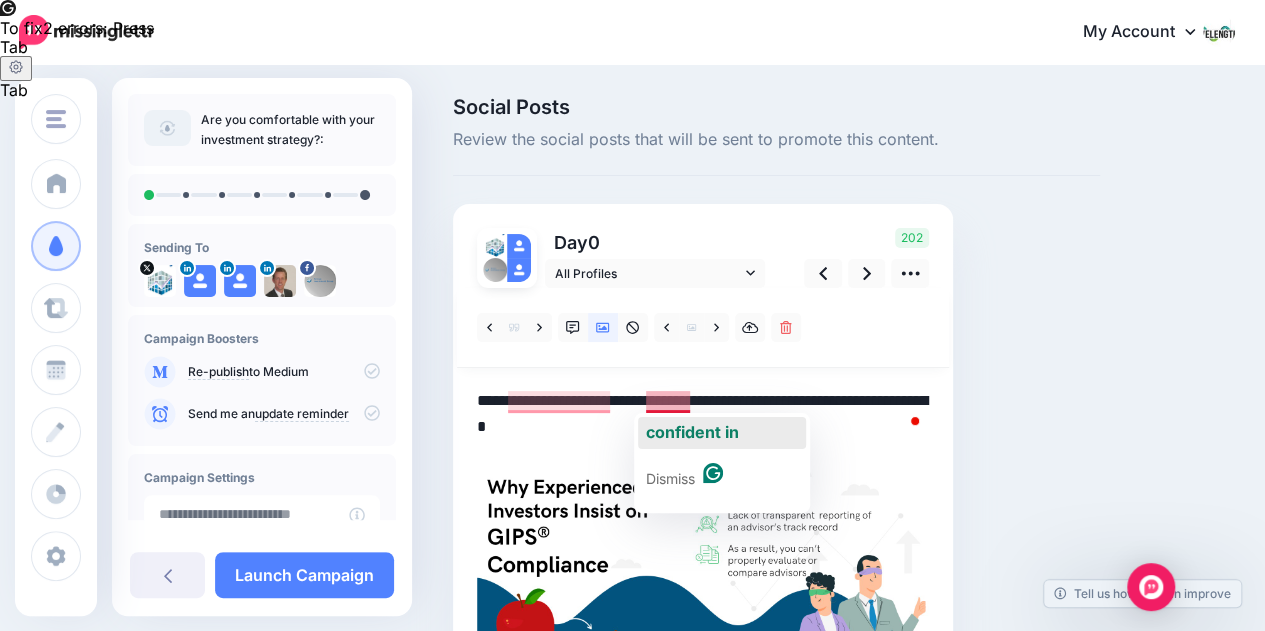 click on "confident in" 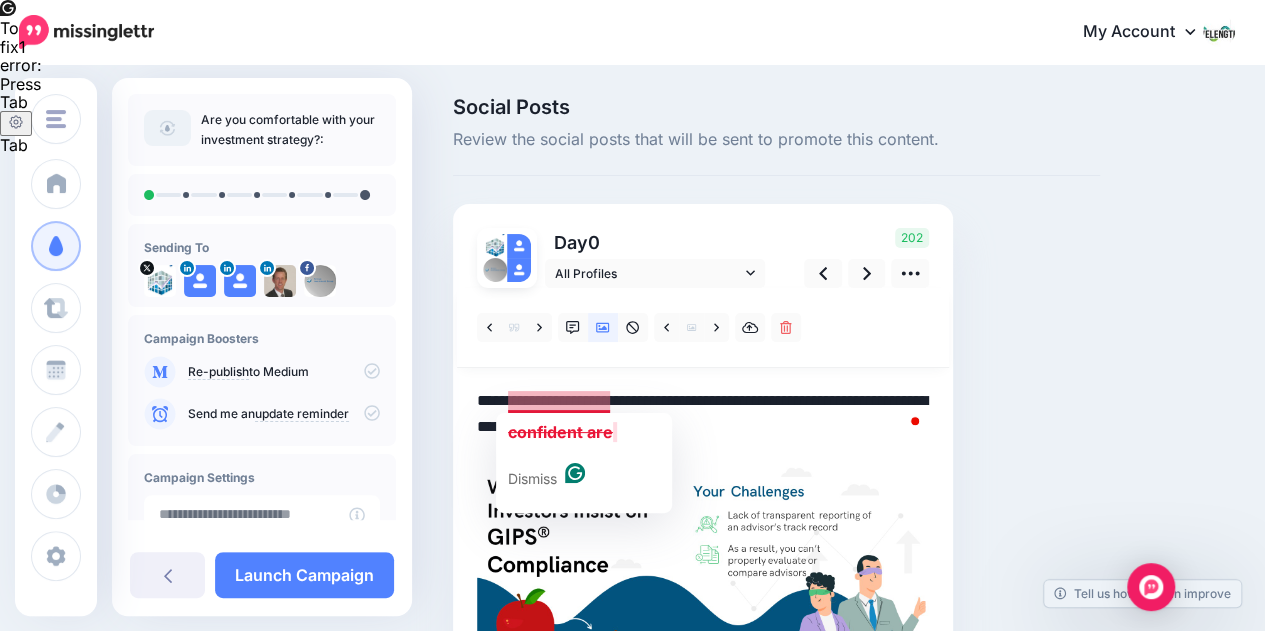 click on "**********" at bounding box center [703, 414] 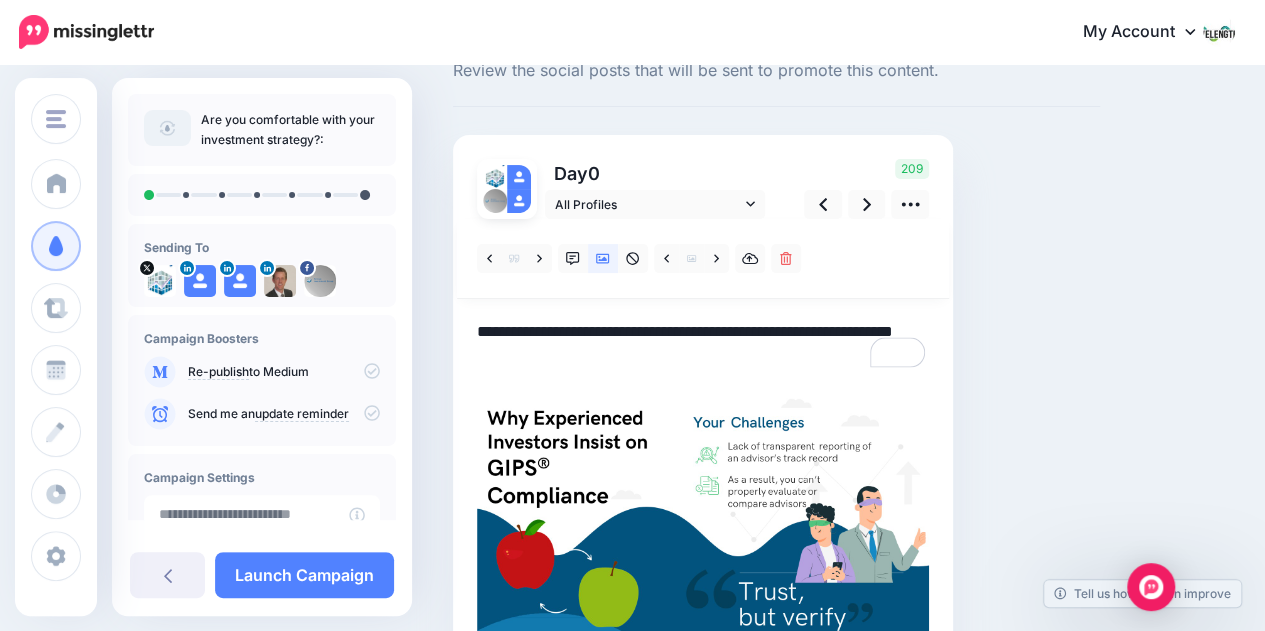 scroll, scrollTop: 110, scrollLeft: 0, axis: vertical 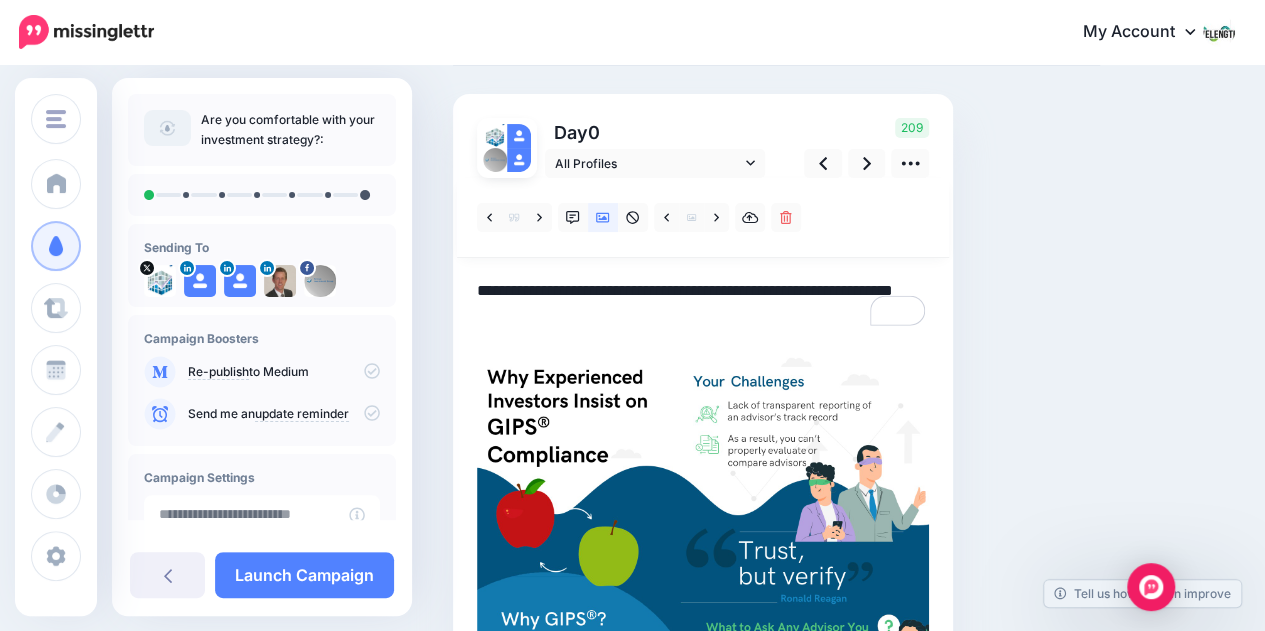 click on "**********" at bounding box center [703, 304] 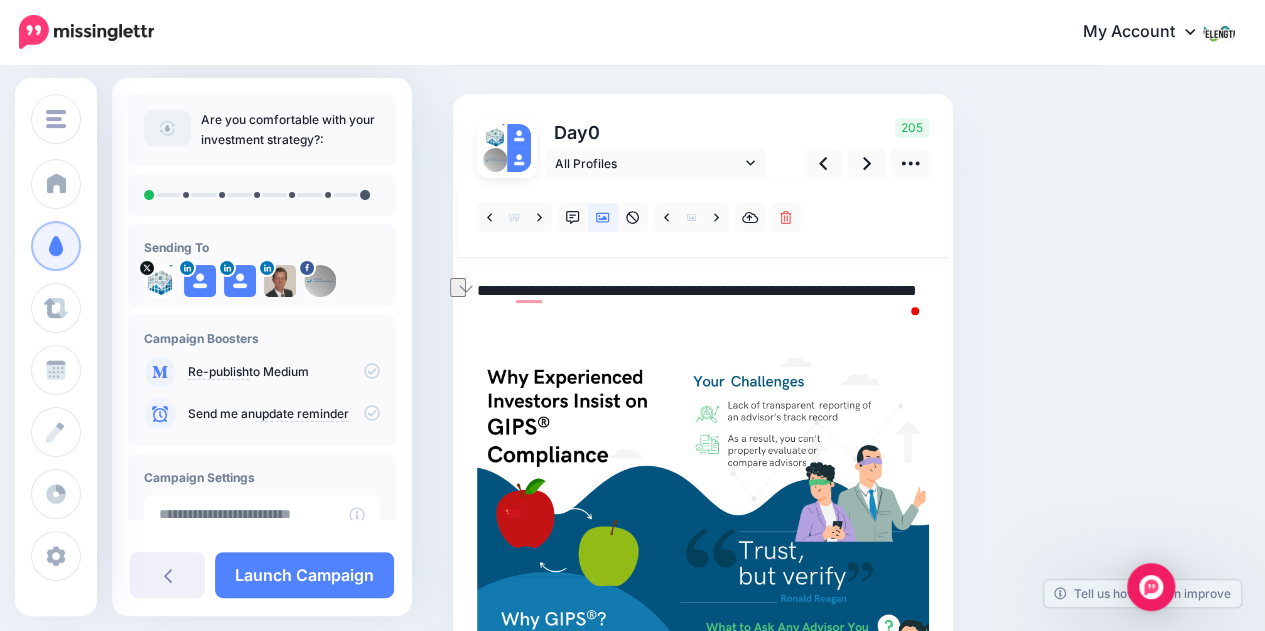 paste on "**********" 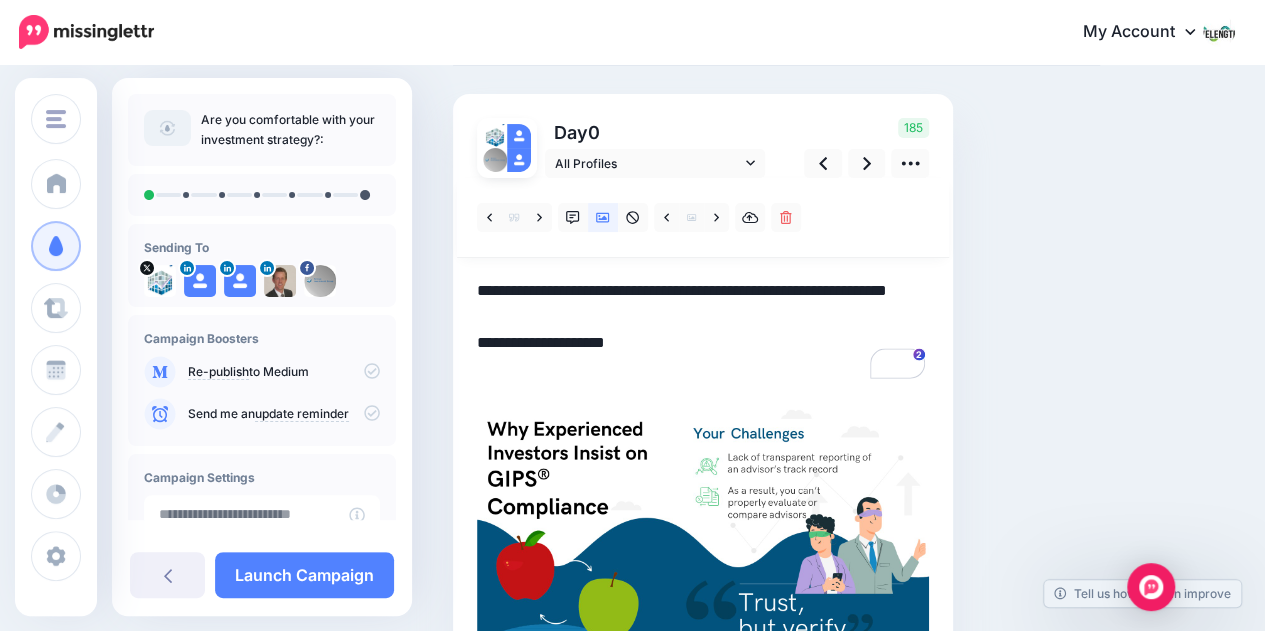 click on "**********" at bounding box center (703, 330) 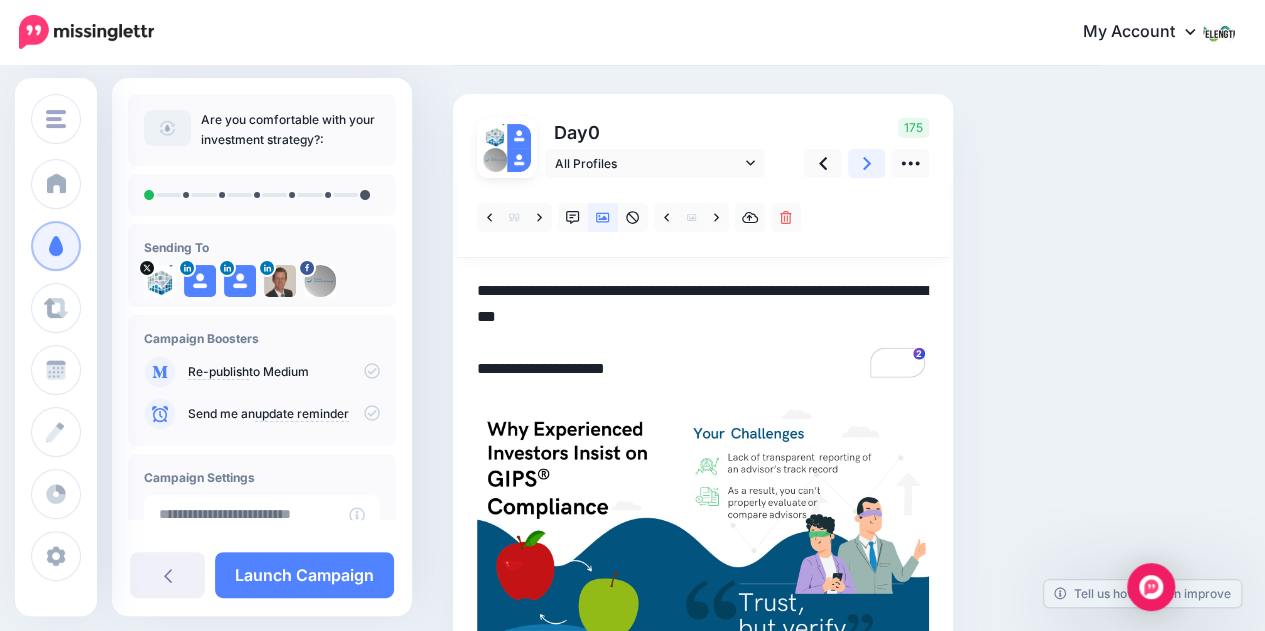 click at bounding box center [867, 163] 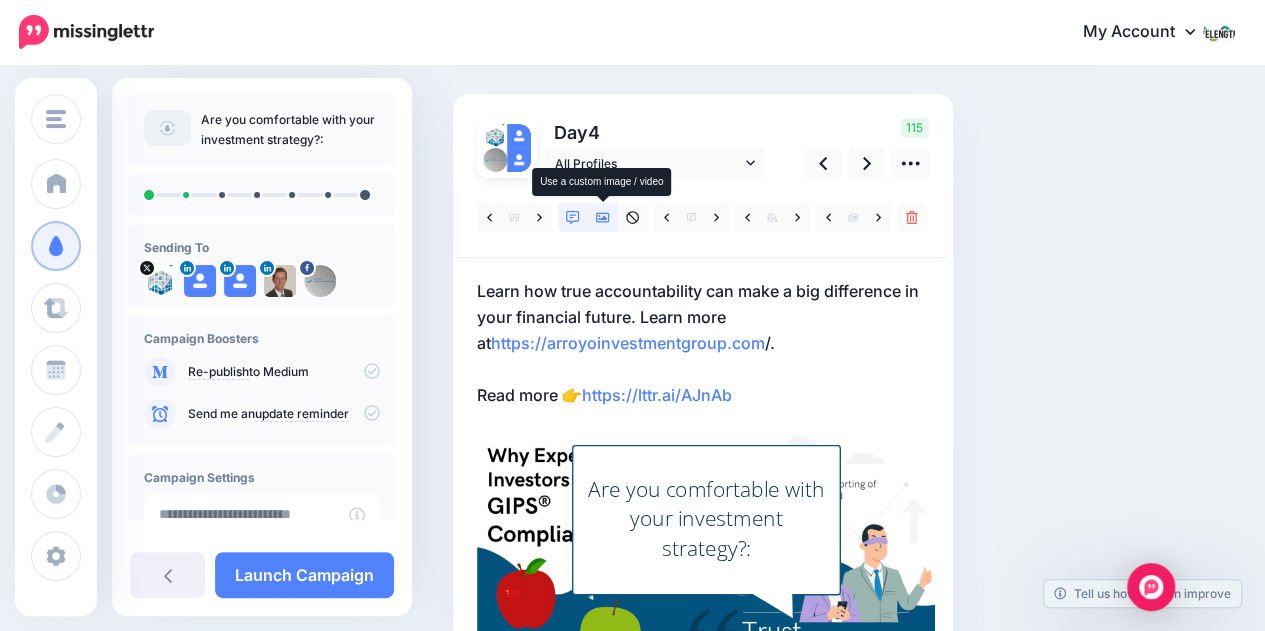 click 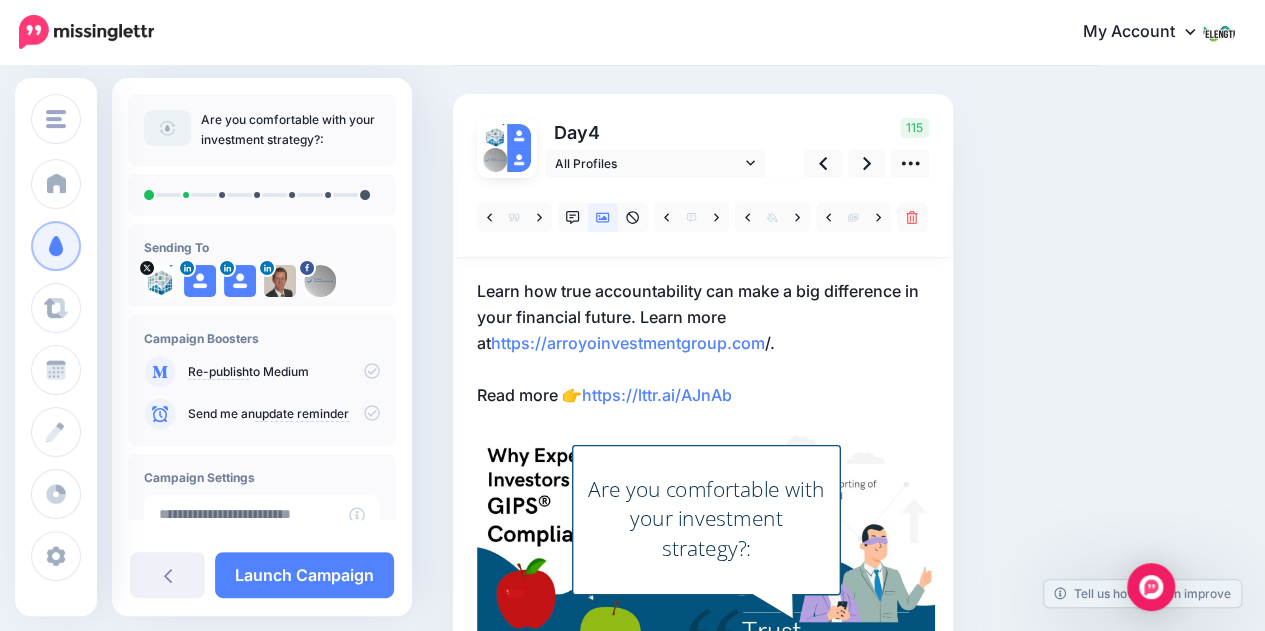 click on "Learn how true accountability can make a big difference in your financial future.  Learn more at  https://arroyoinvestmentgroup.com /. Read more 👉  https://lttr.ai/AJnAb" at bounding box center [703, 343] 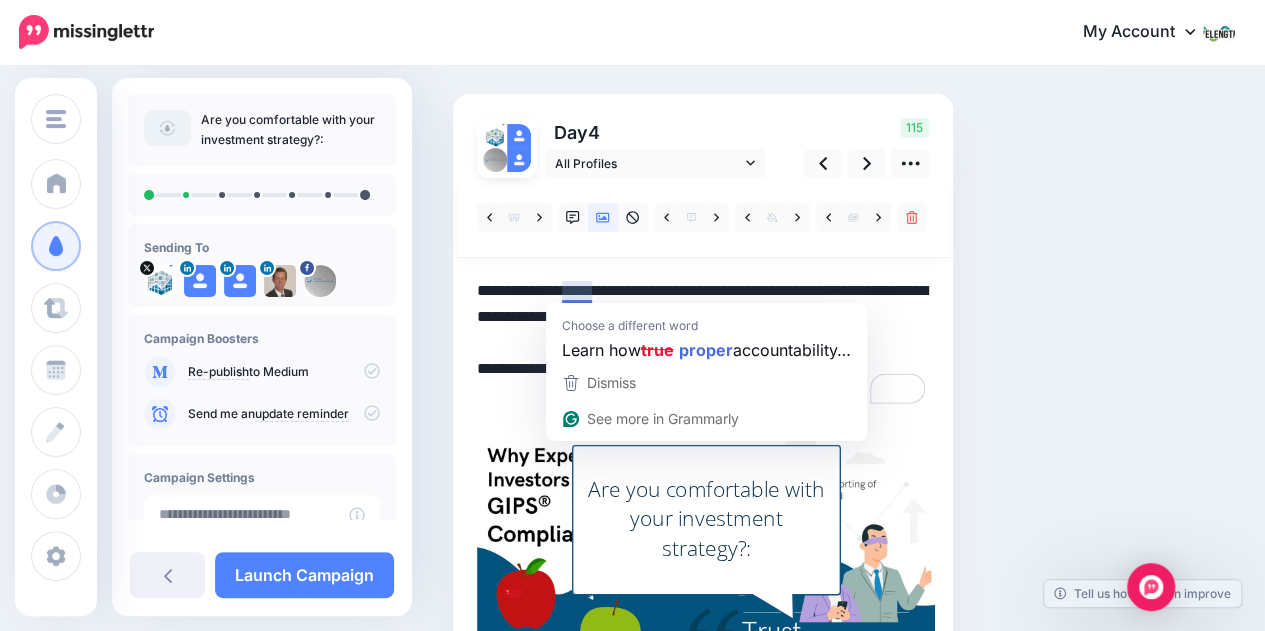 scroll, scrollTop: 26, scrollLeft: 0, axis: vertical 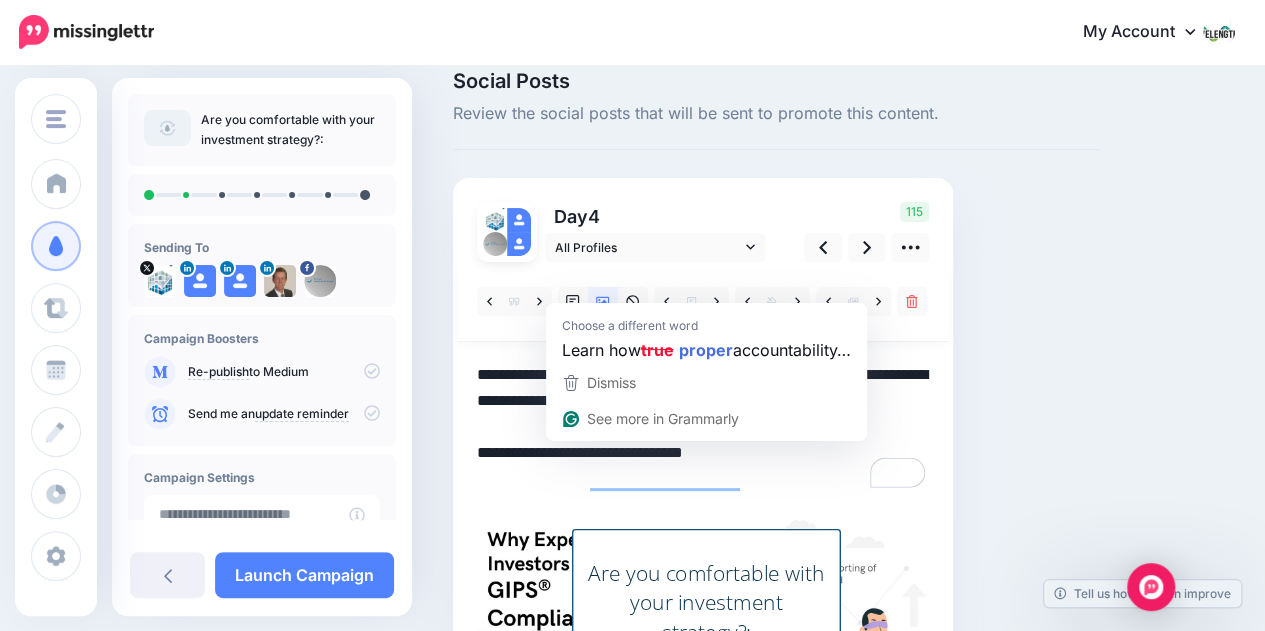 click at bounding box center [703, 302] 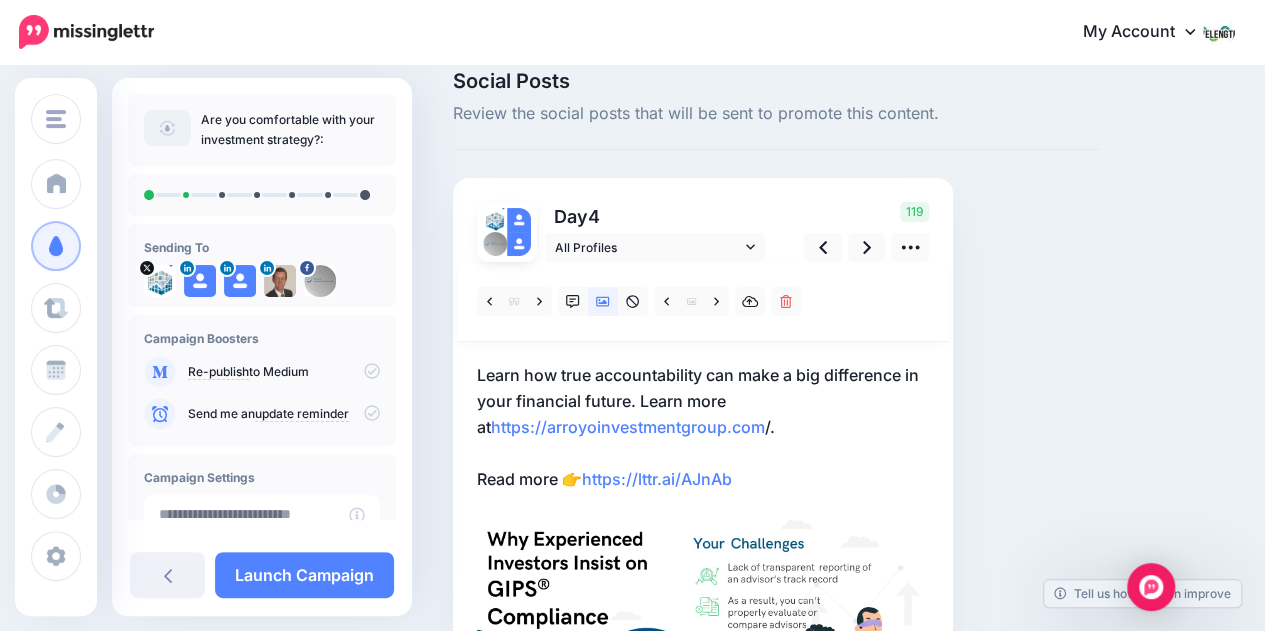 click on "Learn how true accountability can make a big difference in your financial future.  Learn more at  https://arroyoinvestmentgroup.com /. Read more 👉  https://lttr.ai/AJnAb" at bounding box center [703, 427] 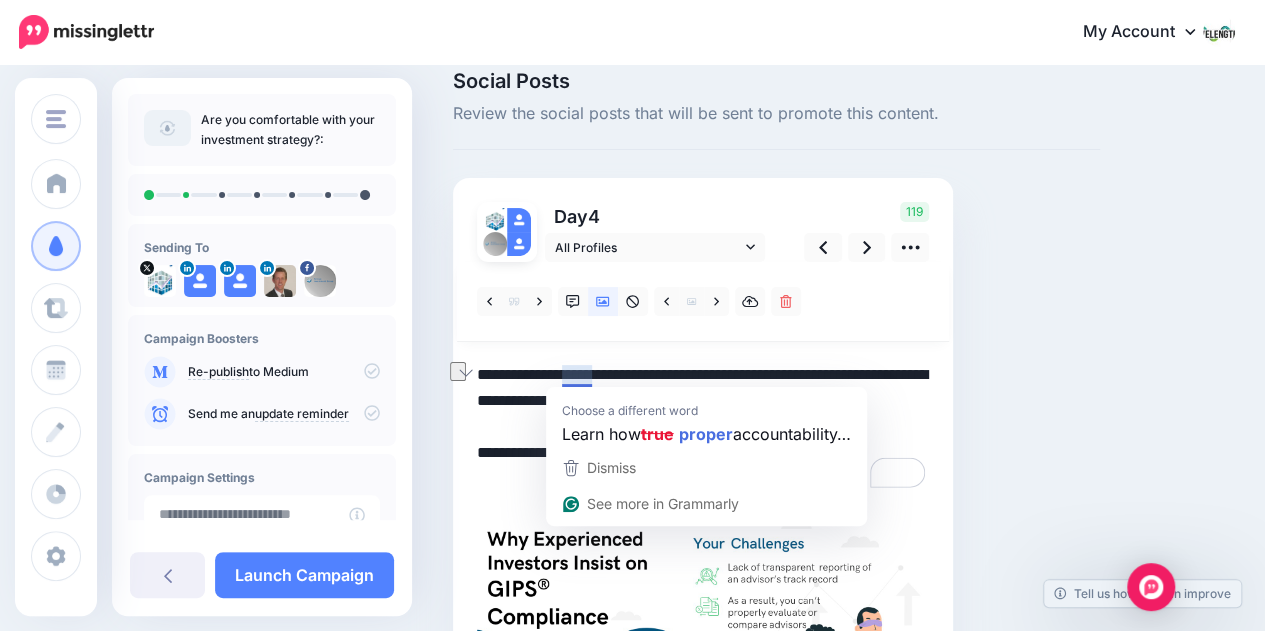 drag, startPoint x: 567, startPoint y: 373, endPoint x: 478, endPoint y: 371, distance: 89.02247 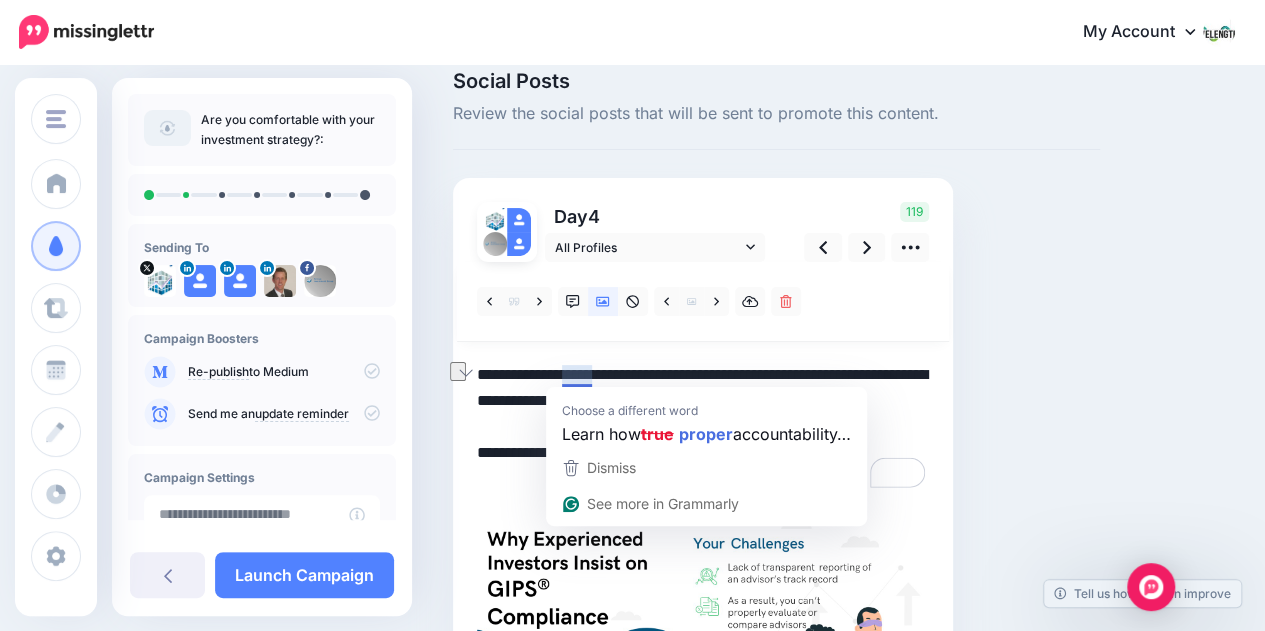 click on "**********" at bounding box center (703, 427) 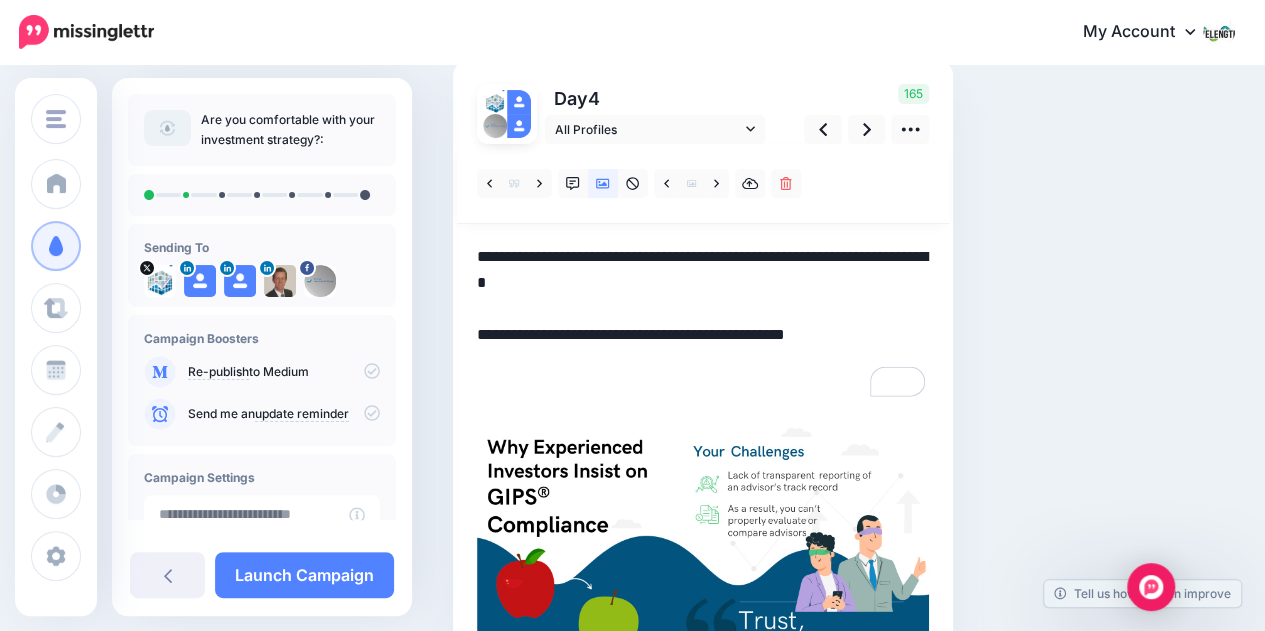 scroll, scrollTop: 192, scrollLeft: 0, axis: vertical 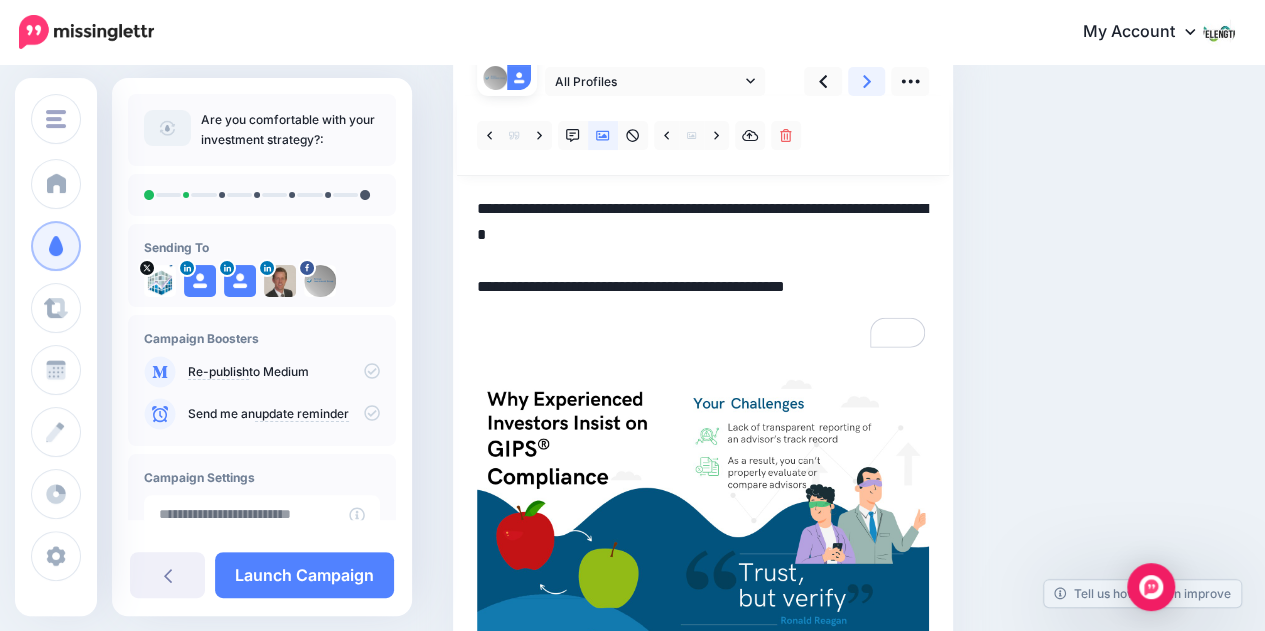 click at bounding box center (867, 81) 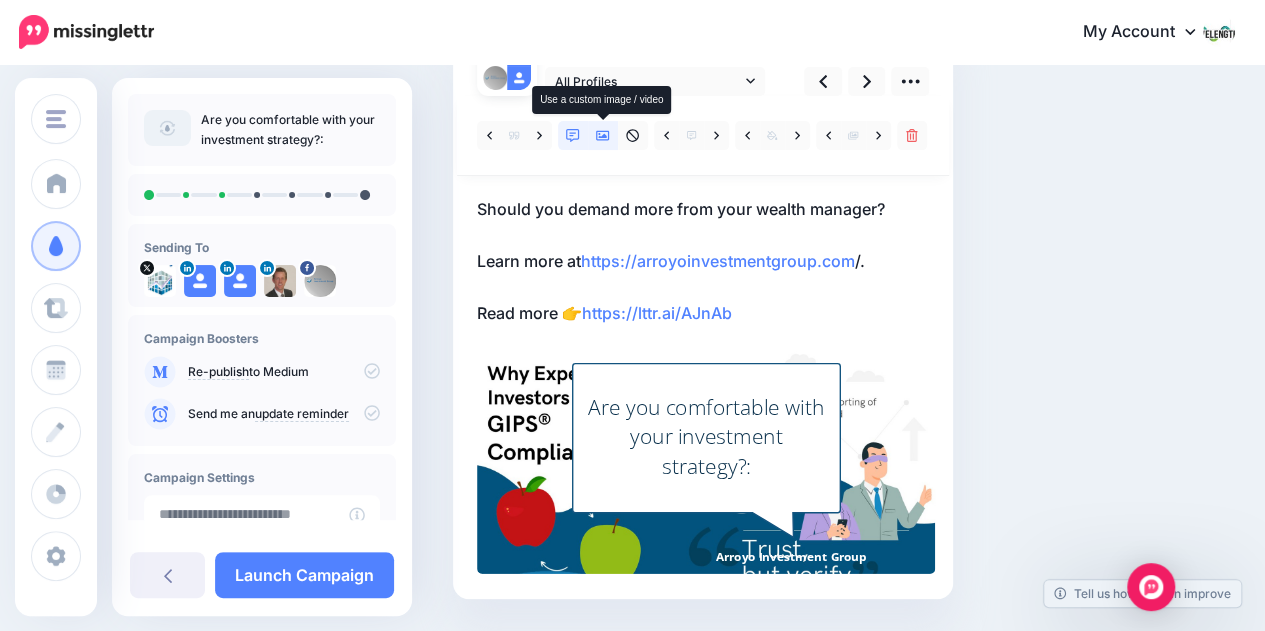 click 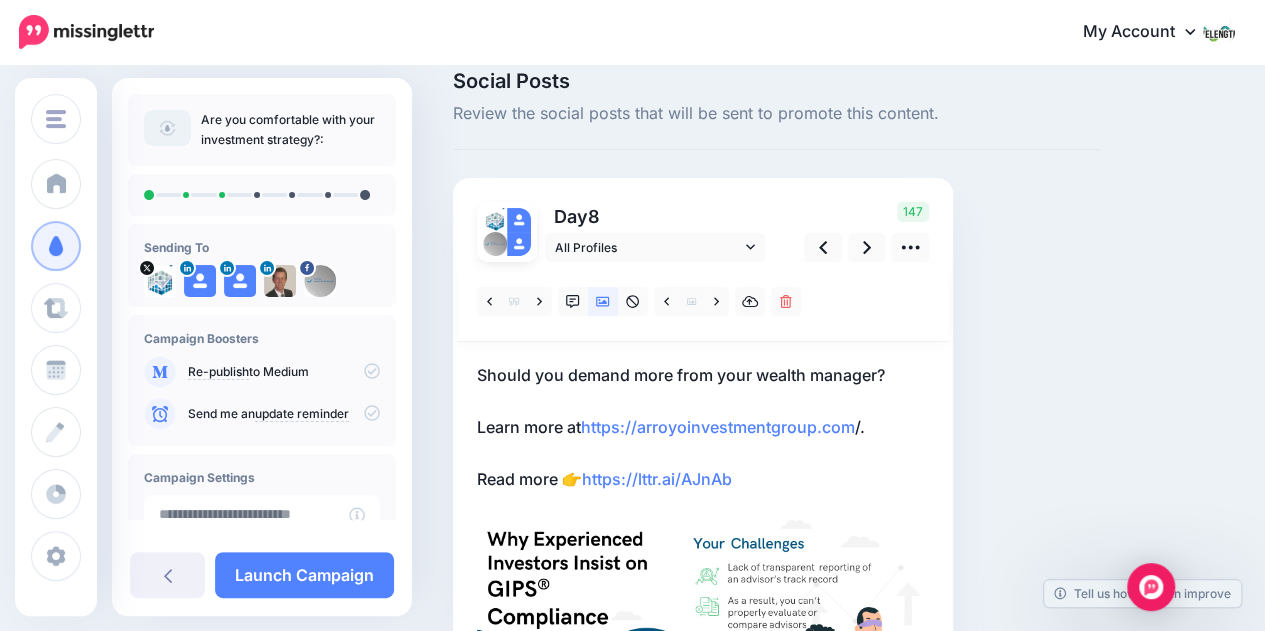 scroll, scrollTop: 192, scrollLeft: 0, axis: vertical 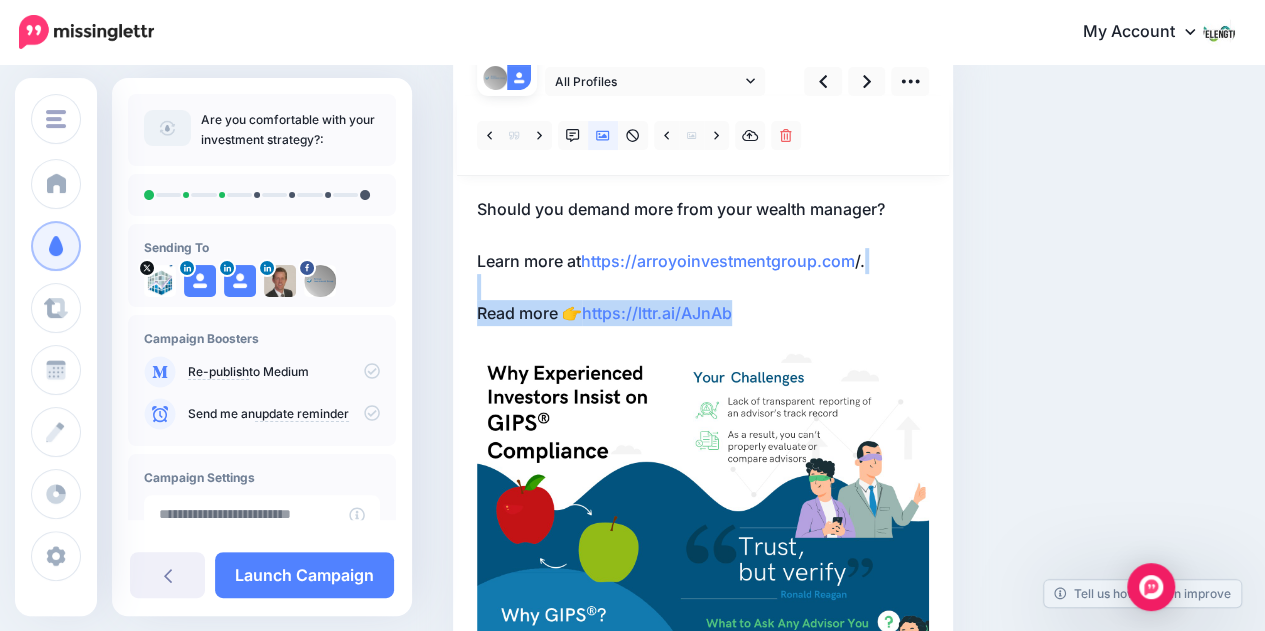 drag, startPoint x: 479, startPoint y: 297, endPoint x: 760, endPoint y: 310, distance: 281.30054 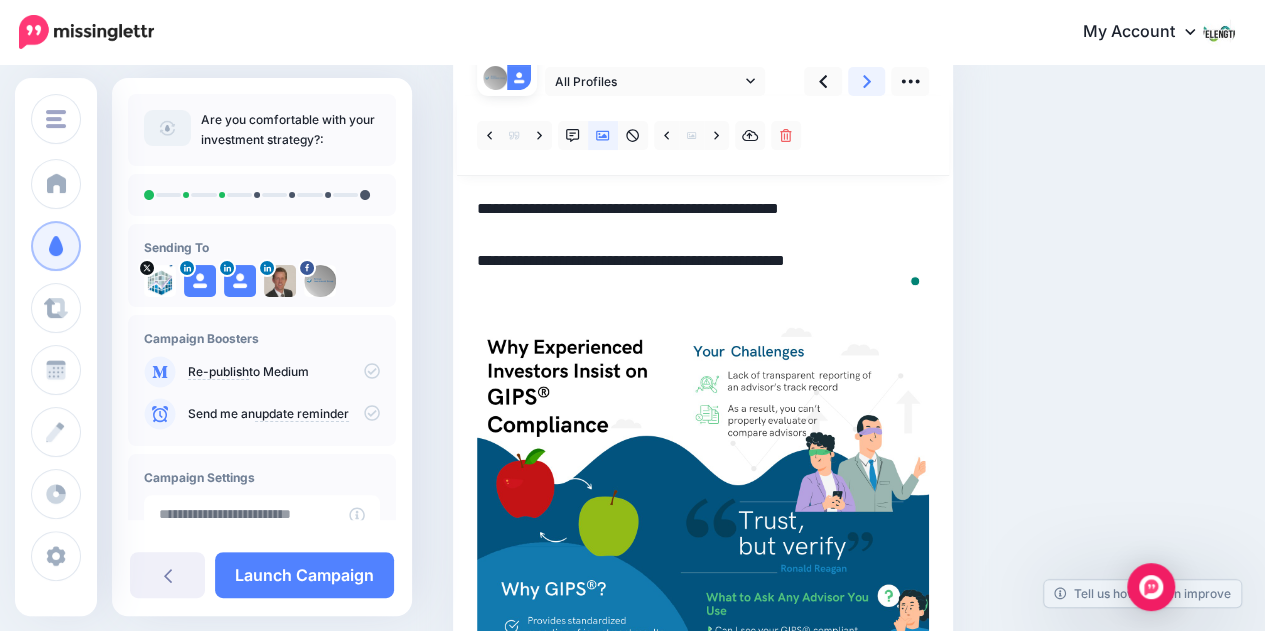 click 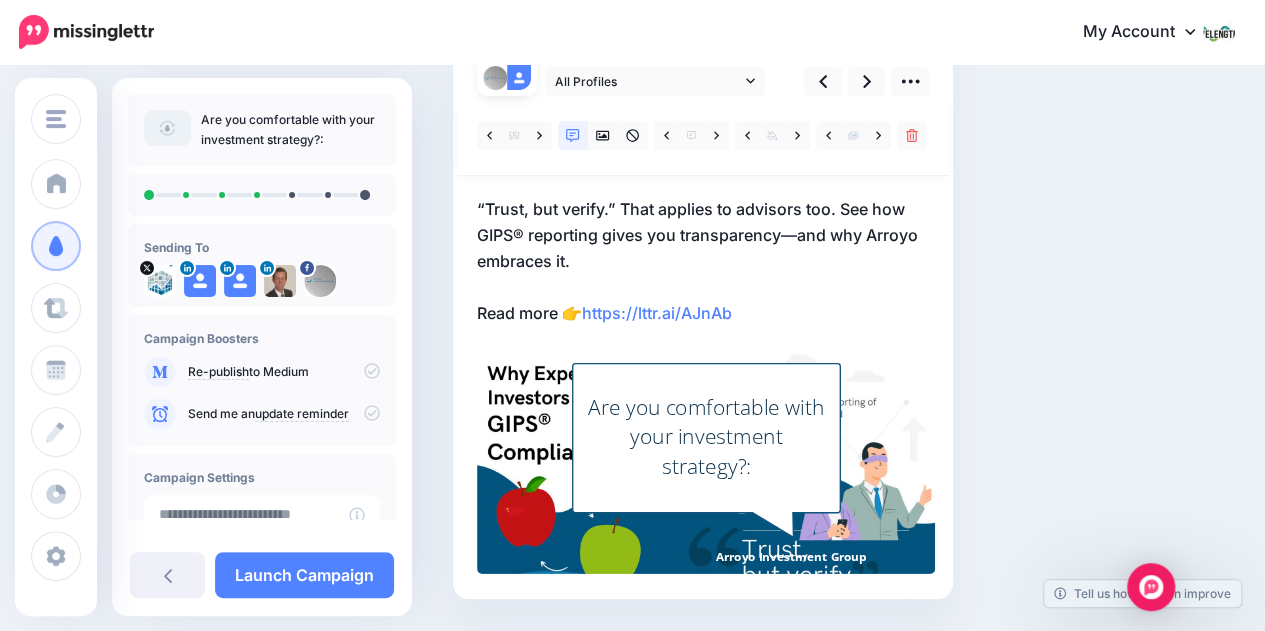 click on "“Trust, but verify.” That applies to advisors too. See how GIPS® reporting gives you transparency—and why Arroyo embraces it. Read more 👉  https://example.com/." at bounding box center [703, 261] 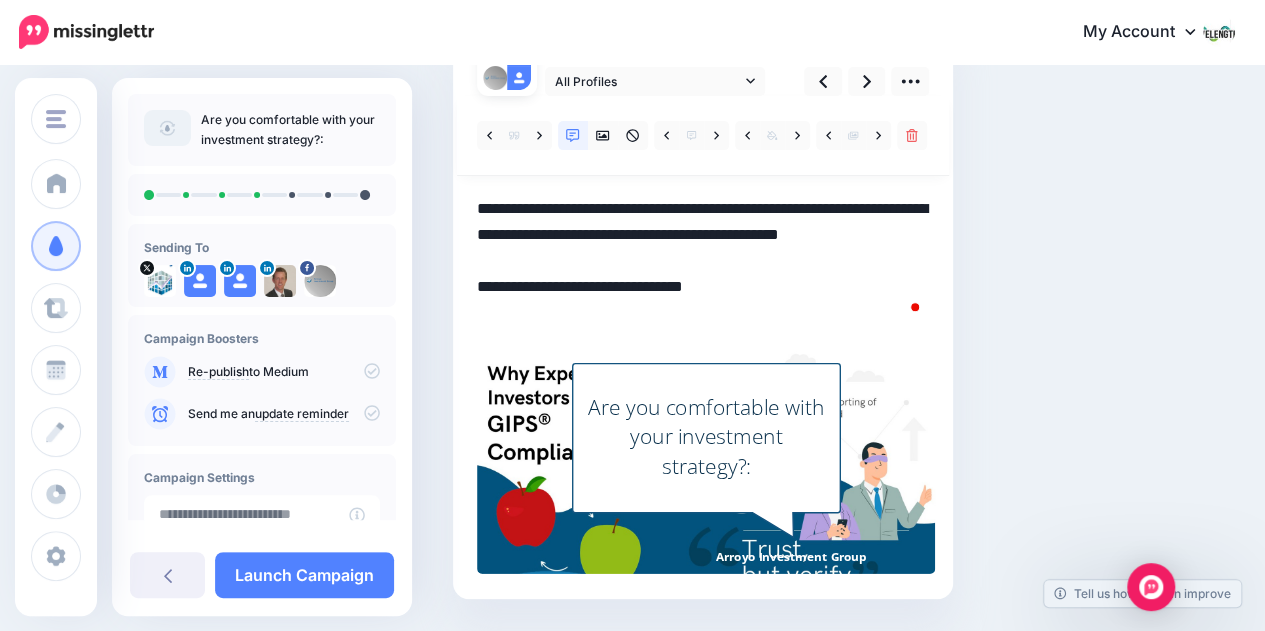 scroll, scrollTop: 0, scrollLeft: 0, axis: both 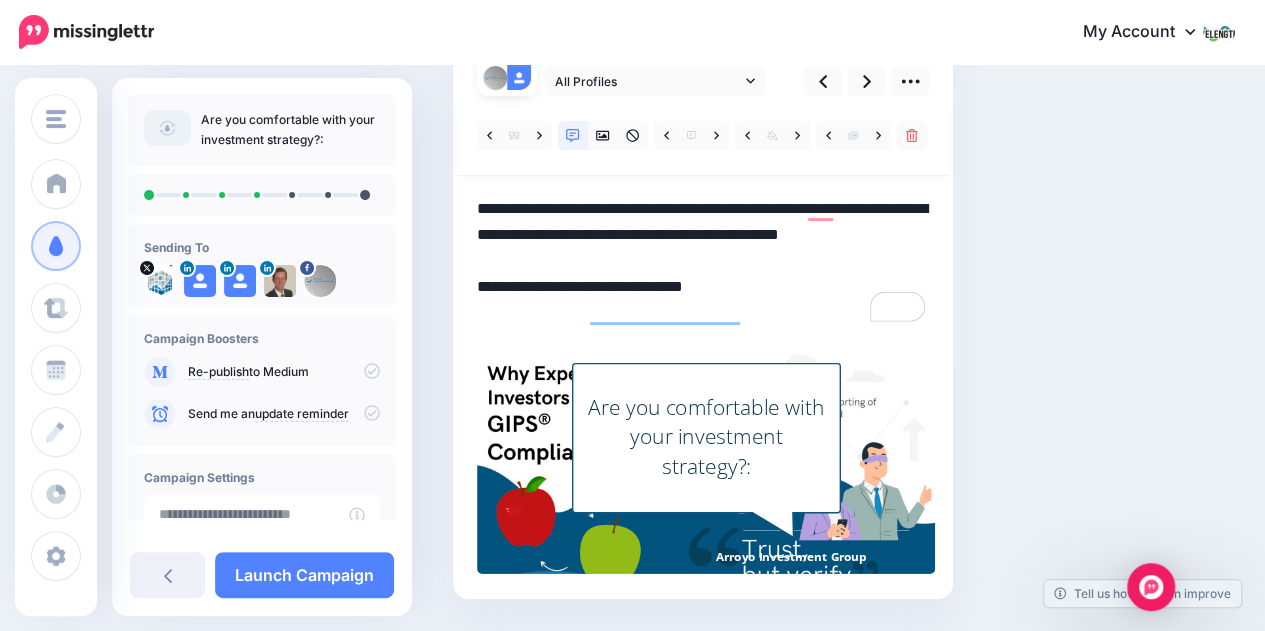 click on "**********" at bounding box center (703, 261) 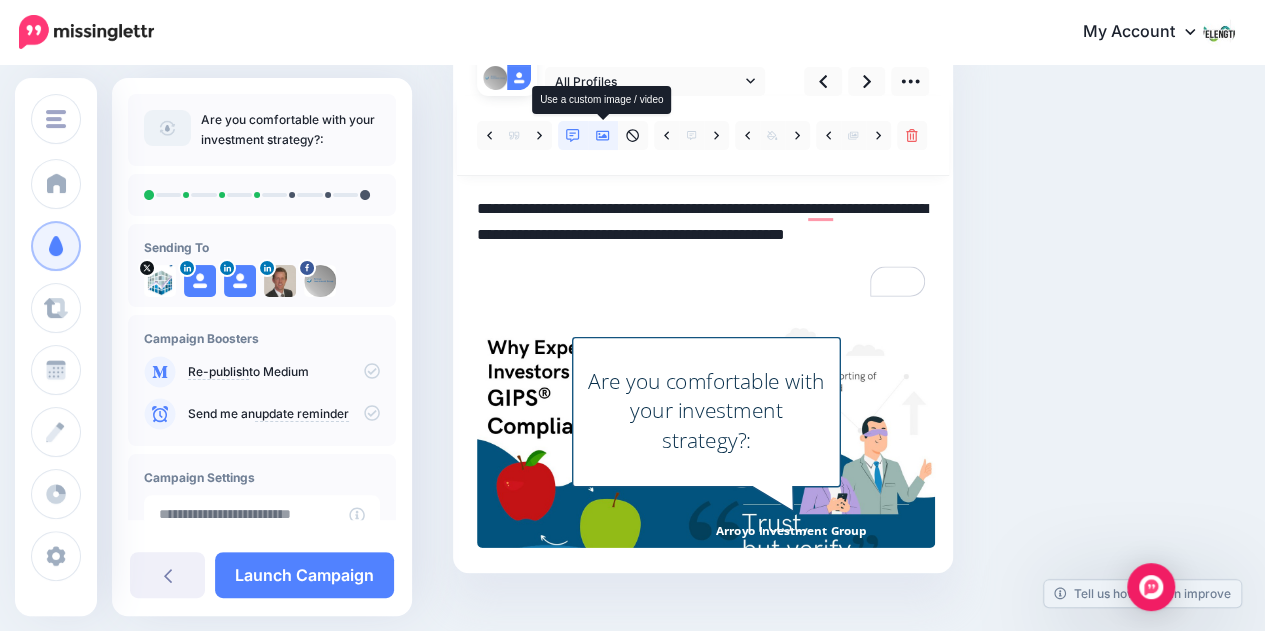 click 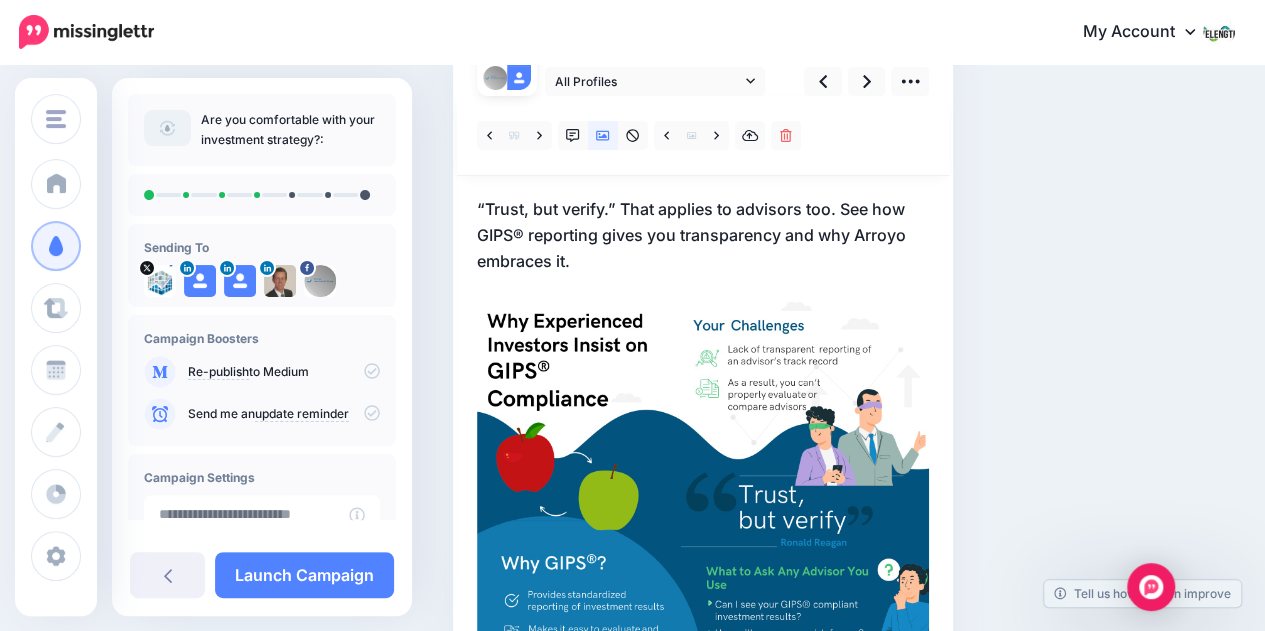 scroll, scrollTop: 0, scrollLeft: 0, axis: both 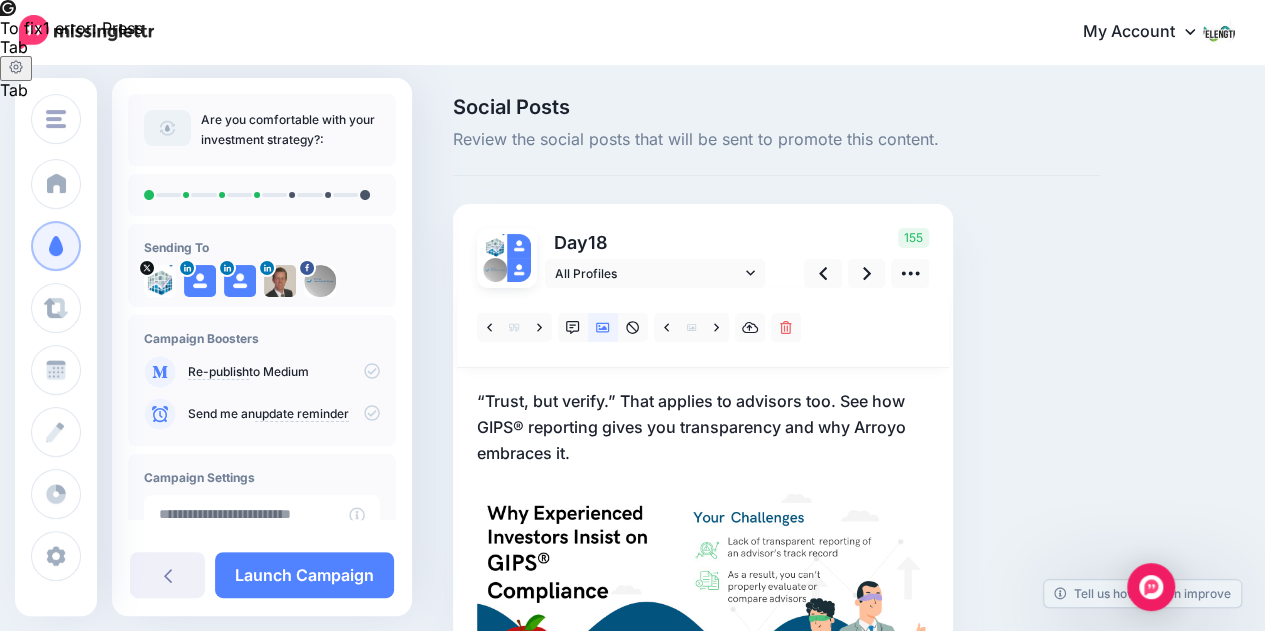 click on "“Trust, but verify.” That applies to advisors too. See how GIPS® reporting gives you transparency and why Arroyo embraces it." at bounding box center (703, 427) 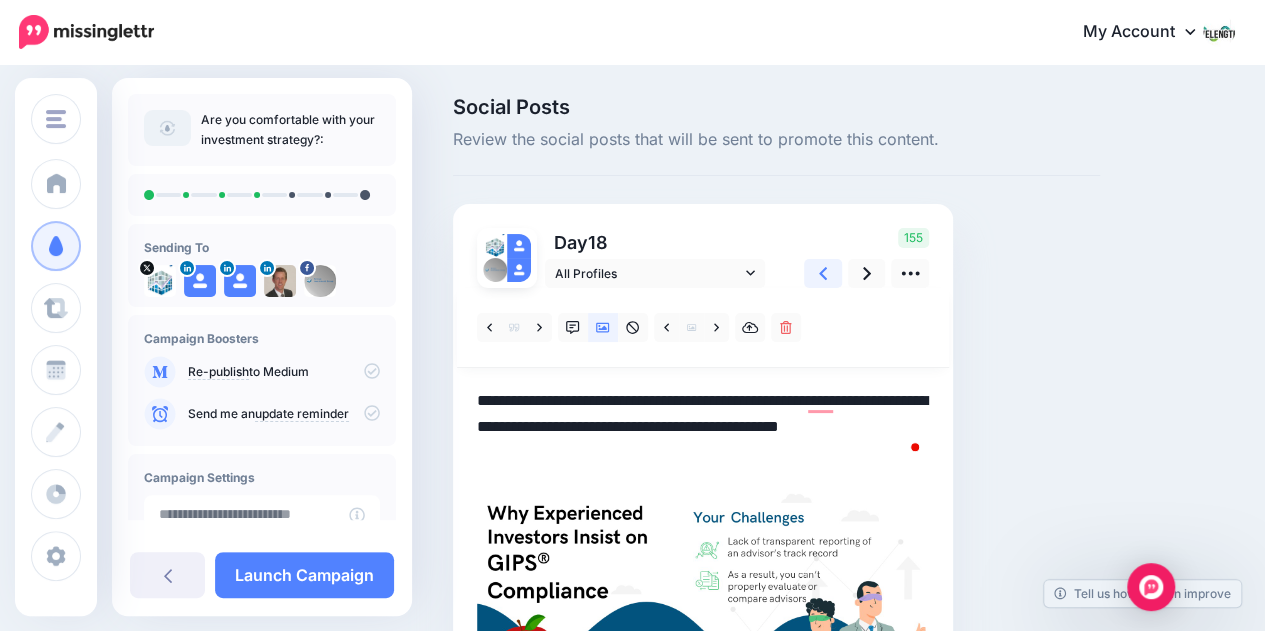 click 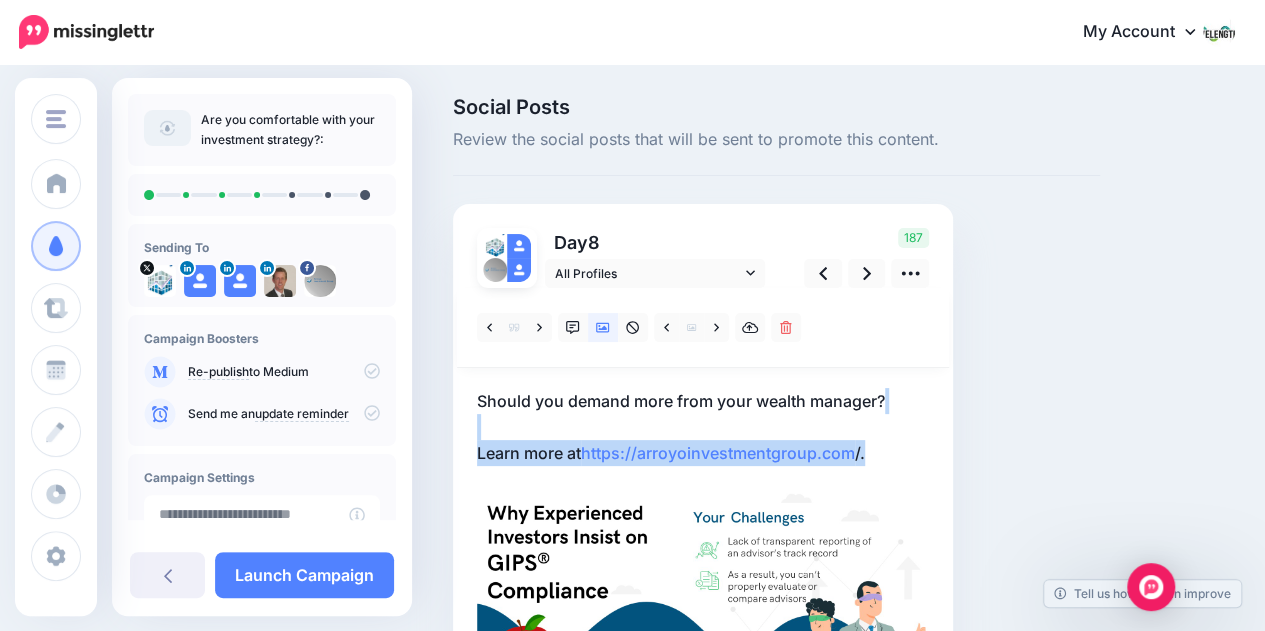 drag, startPoint x: 502, startPoint y: 427, endPoint x: 870, endPoint y: 453, distance: 368.91733 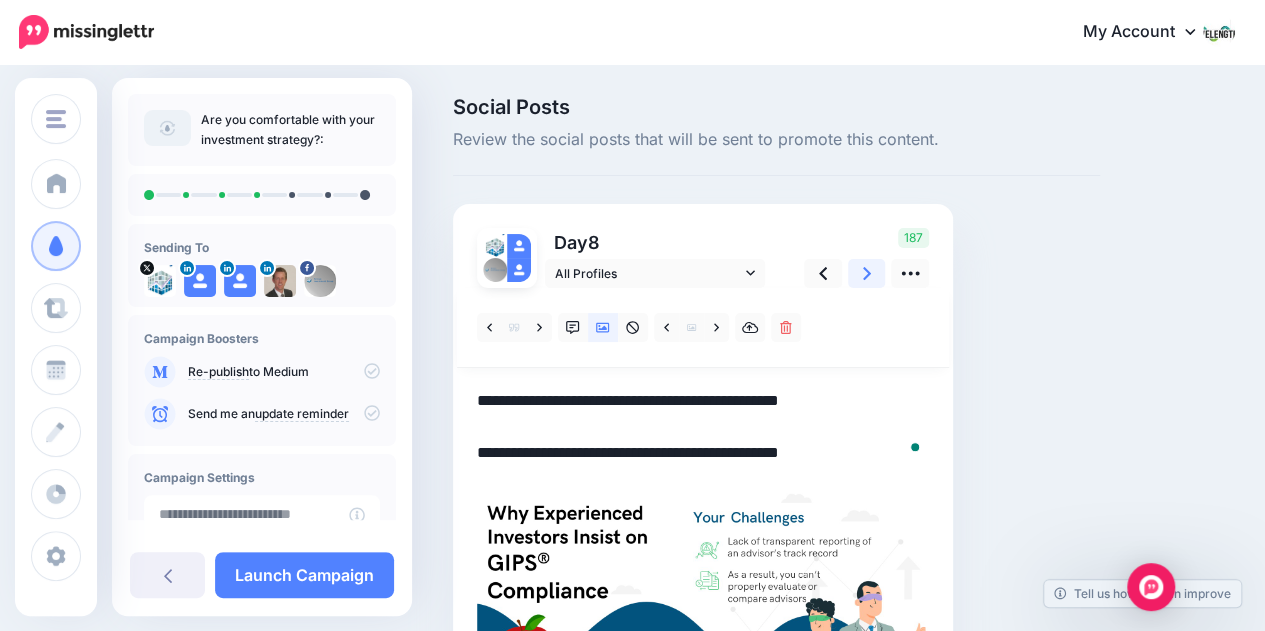 click at bounding box center (867, 273) 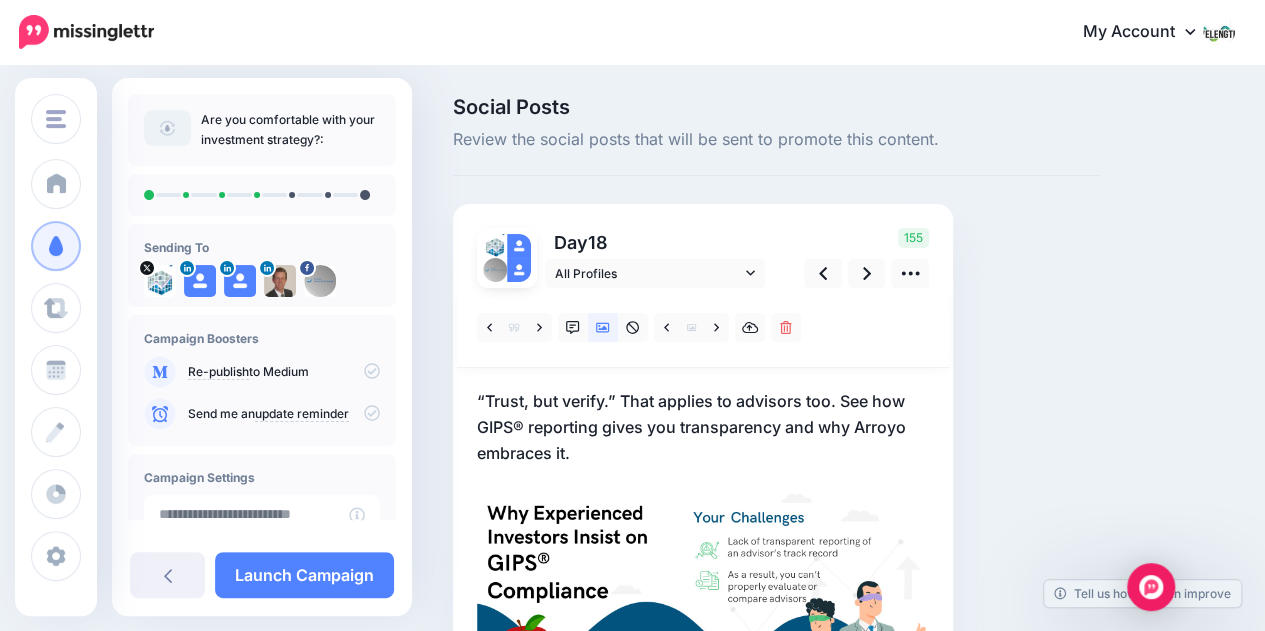 click on "“Trust, but verify.” That applies to advisors too. See how GIPS® reporting gives you transparency and why Arroyo embraces it." at bounding box center [703, 427] 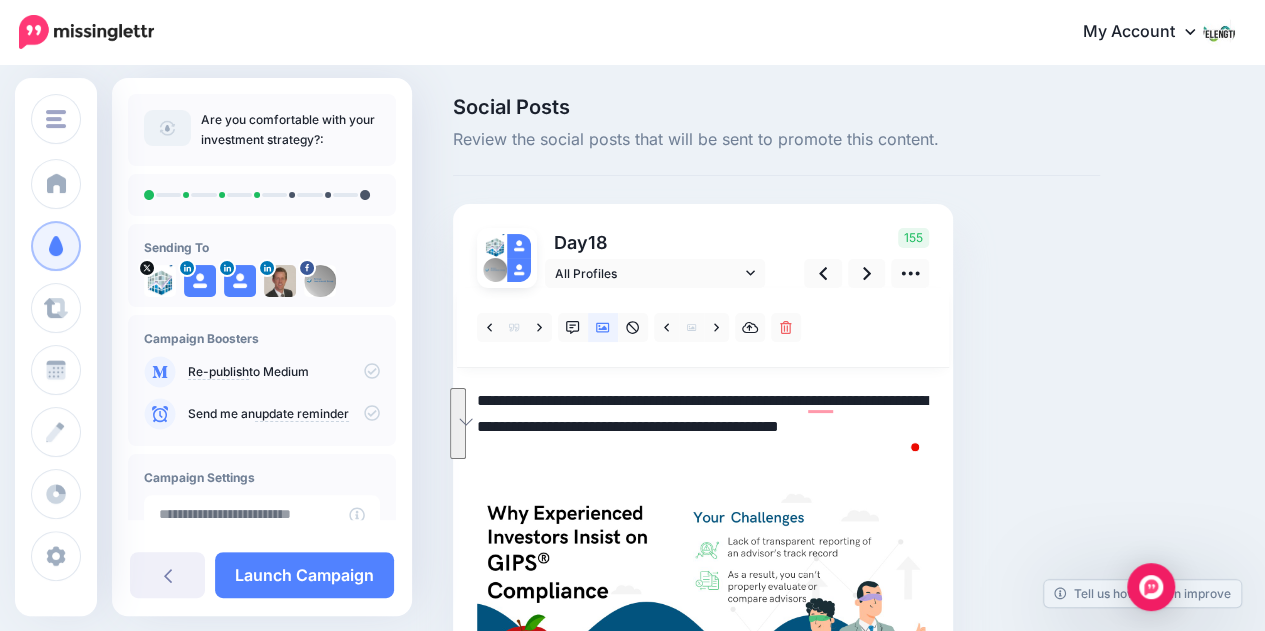 drag, startPoint x: 845, startPoint y: 397, endPoint x: 868, endPoint y: 447, distance: 55.03635 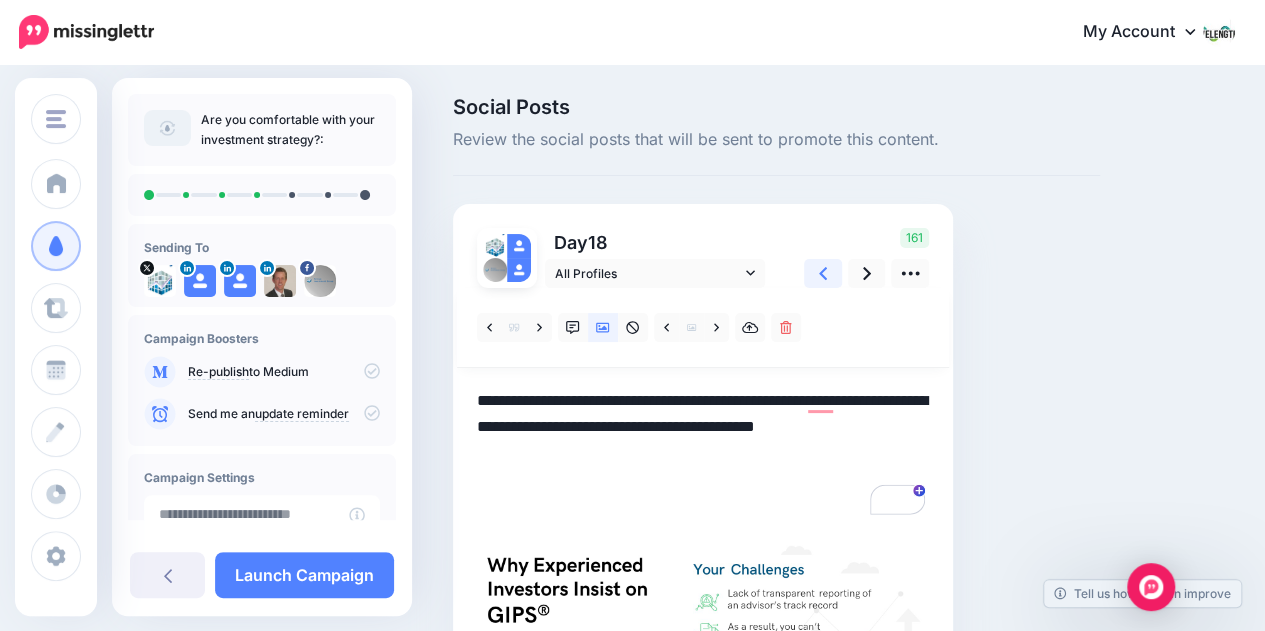 click 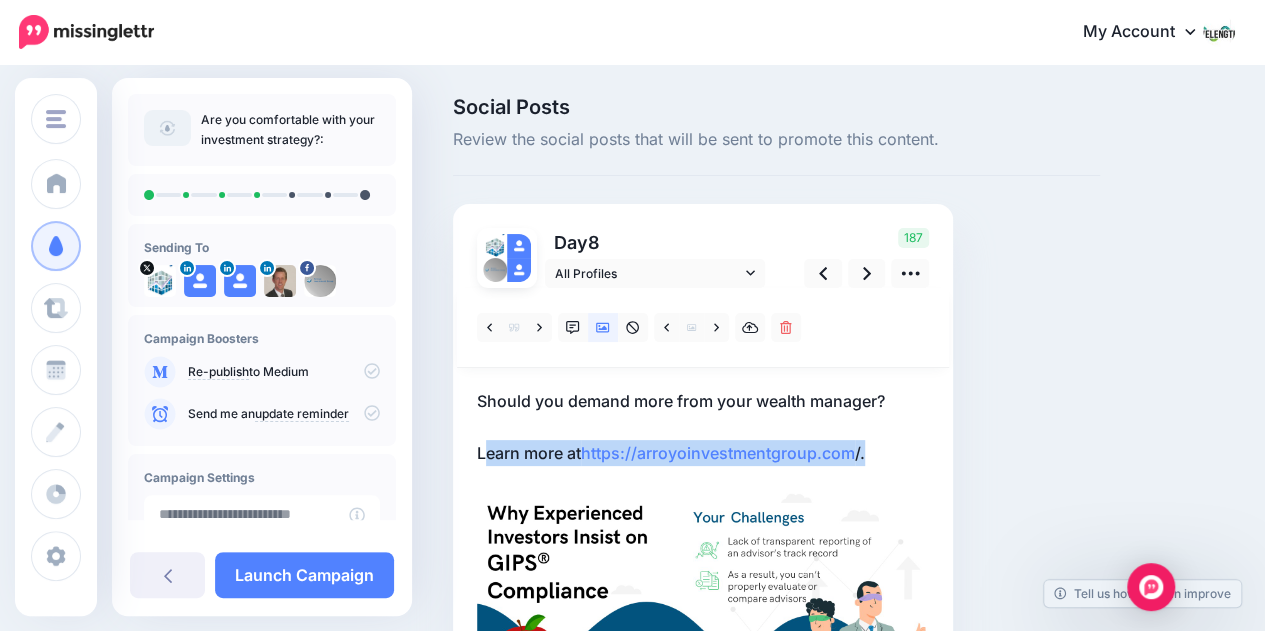 drag, startPoint x: 478, startPoint y: 442, endPoint x: 868, endPoint y: 453, distance: 390.1551 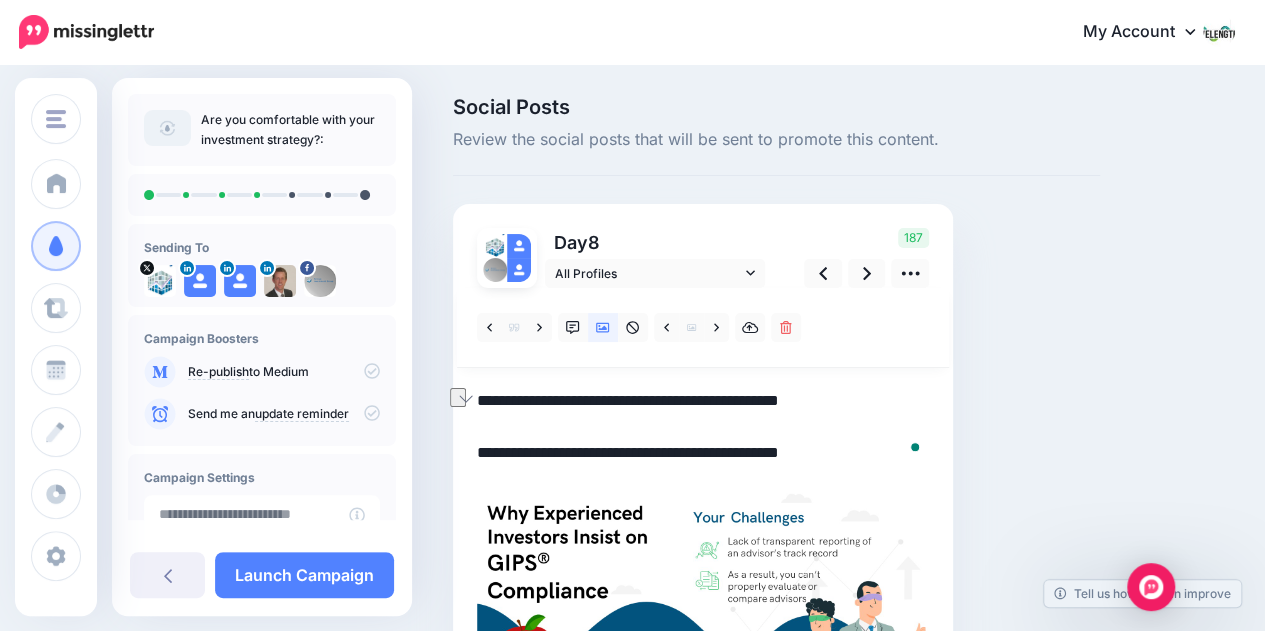 drag, startPoint x: 873, startPoint y: 451, endPoint x: 482, endPoint y: 466, distance: 391.28763 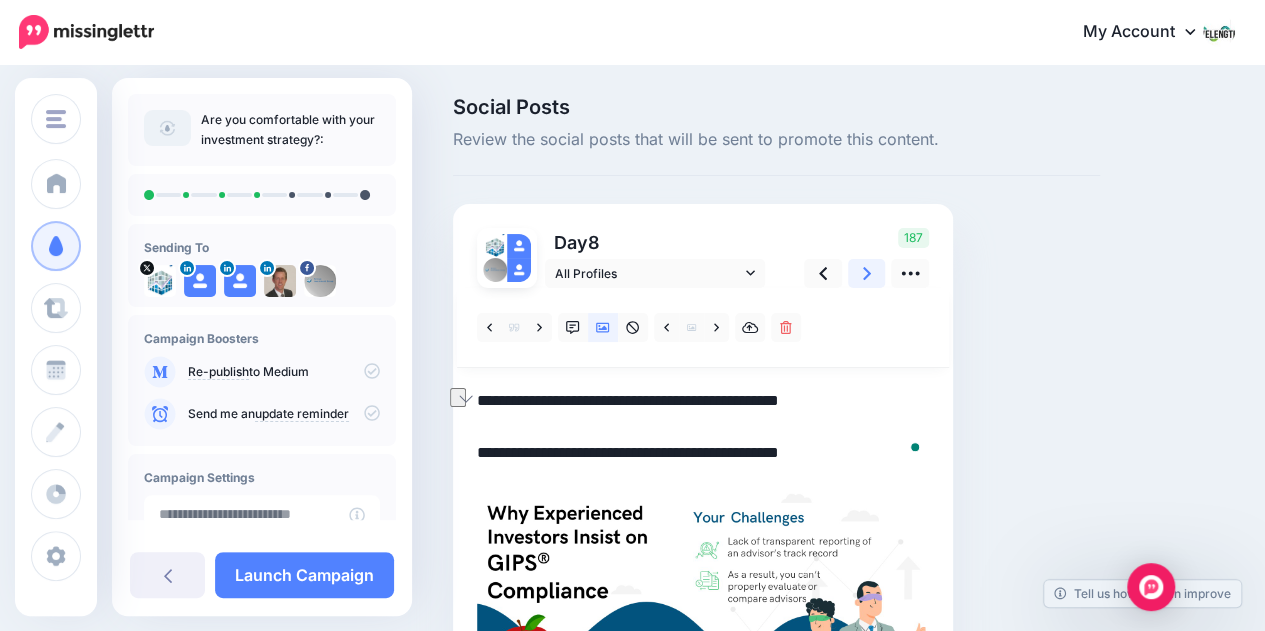 click 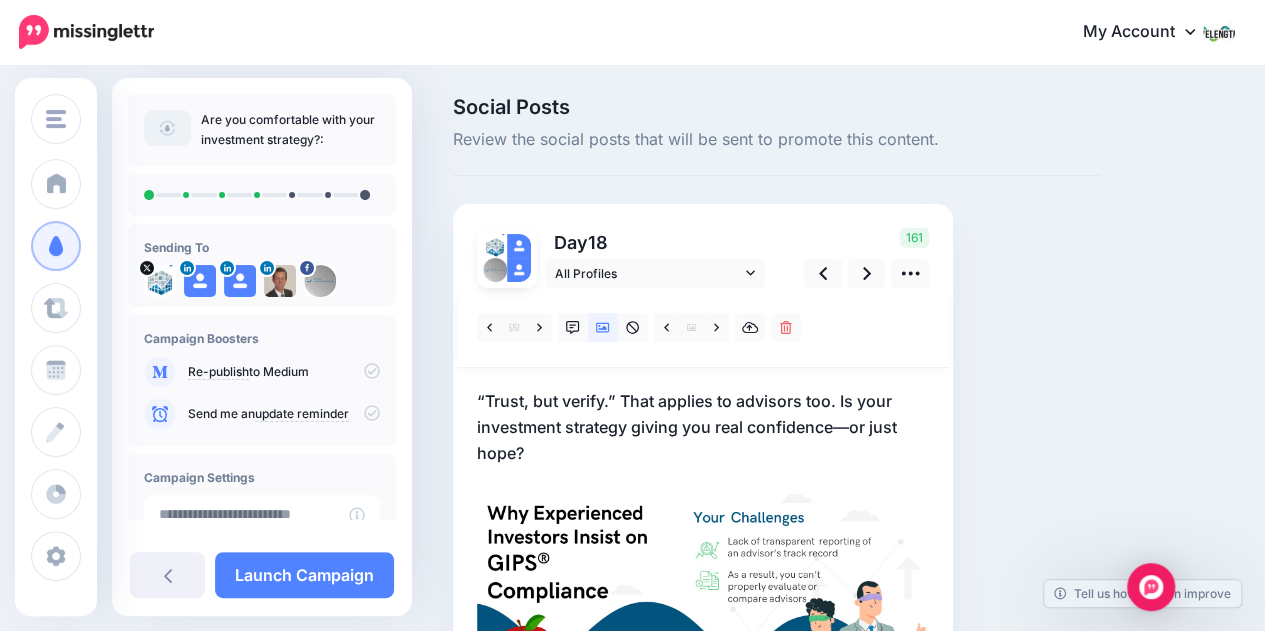 click on "“Trust, but verify.” That applies to advisors too. Is your investment strategy giving you real confidence—or just hope?" at bounding box center [703, 427] 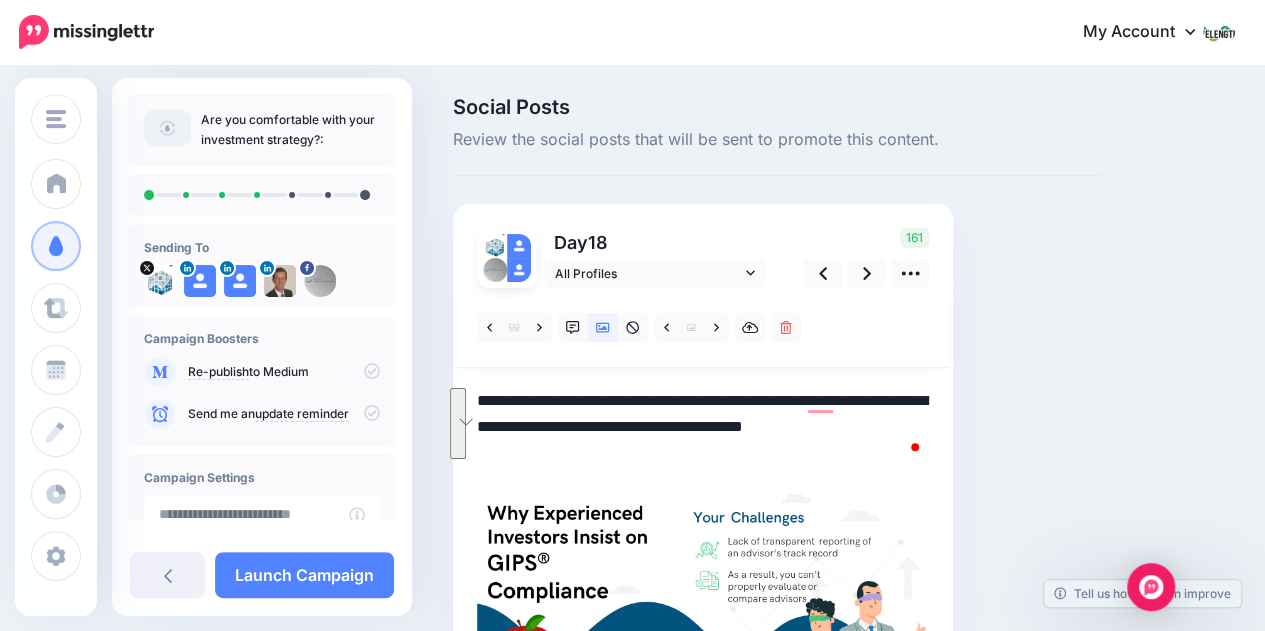 drag, startPoint x: 842, startPoint y: 399, endPoint x: 848, endPoint y: 442, distance: 43.416588 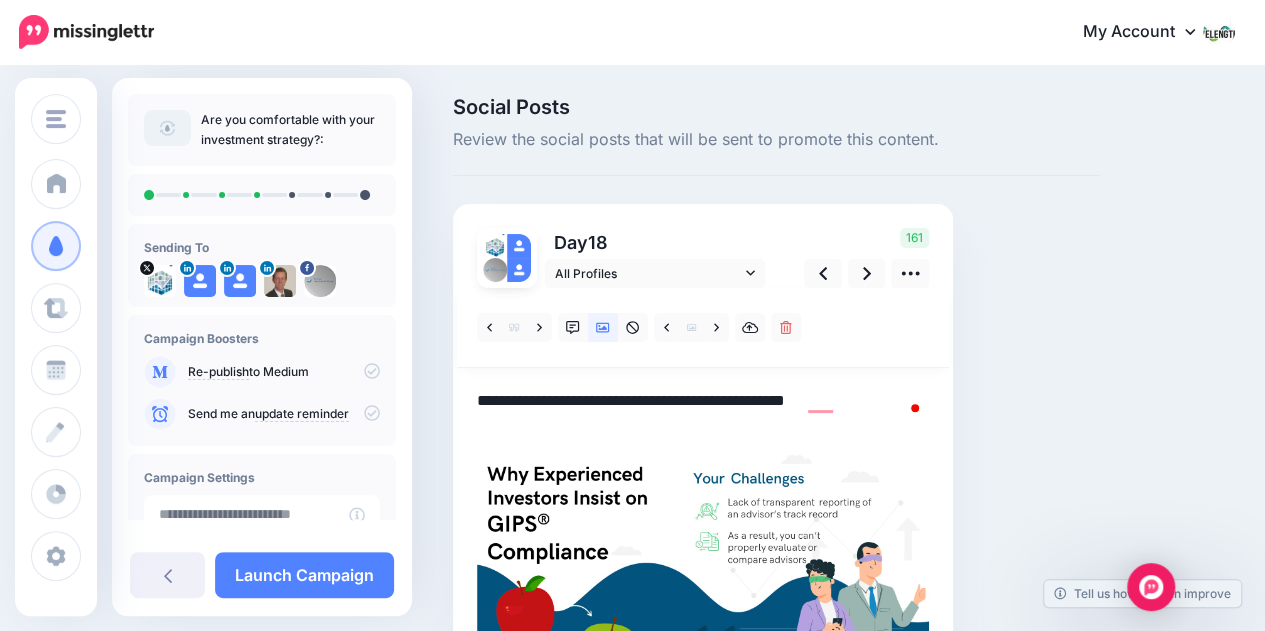 paste on "**********" 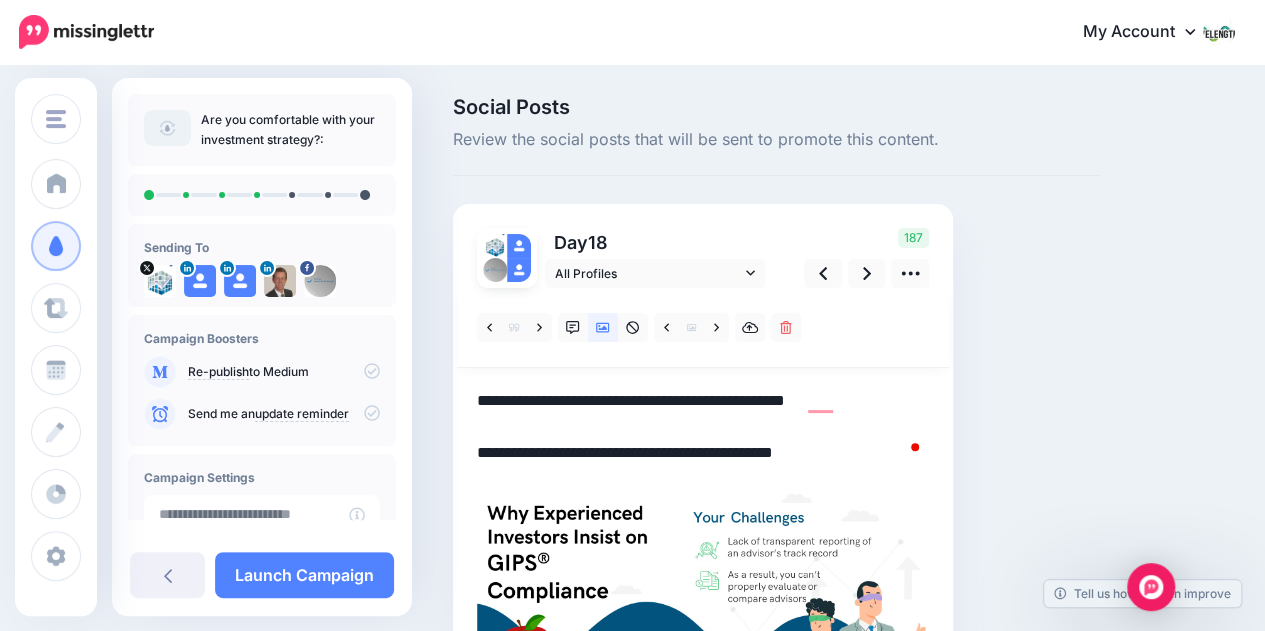 click on "**********" at bounding box center (703, 427) 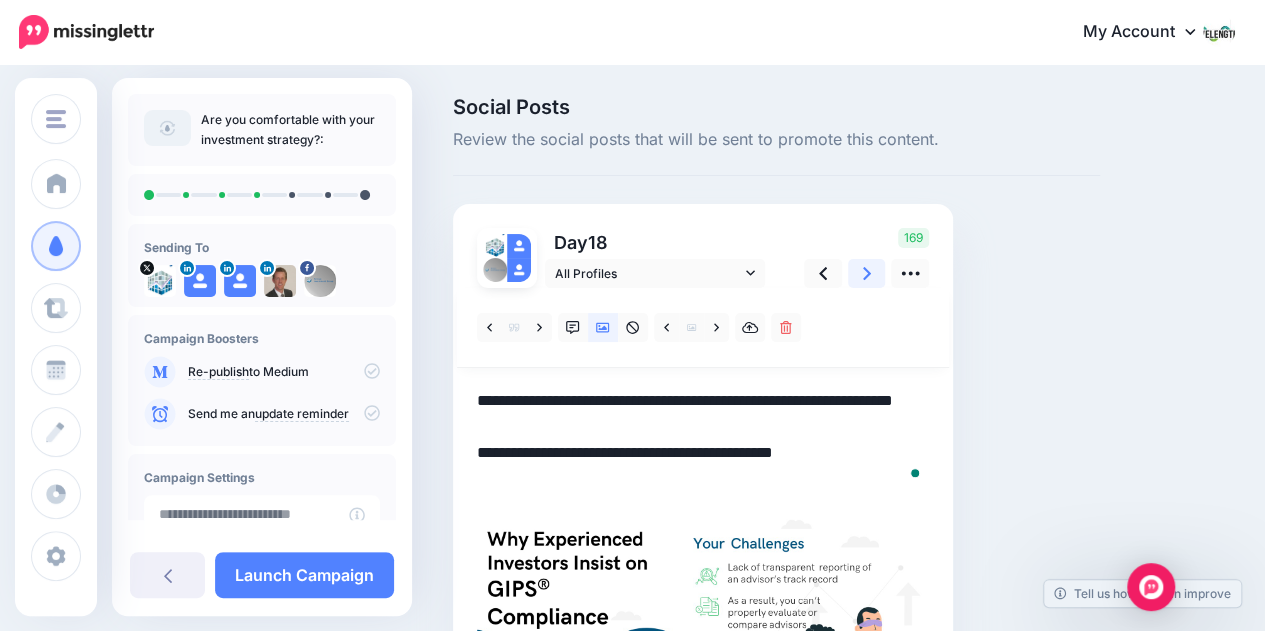 click 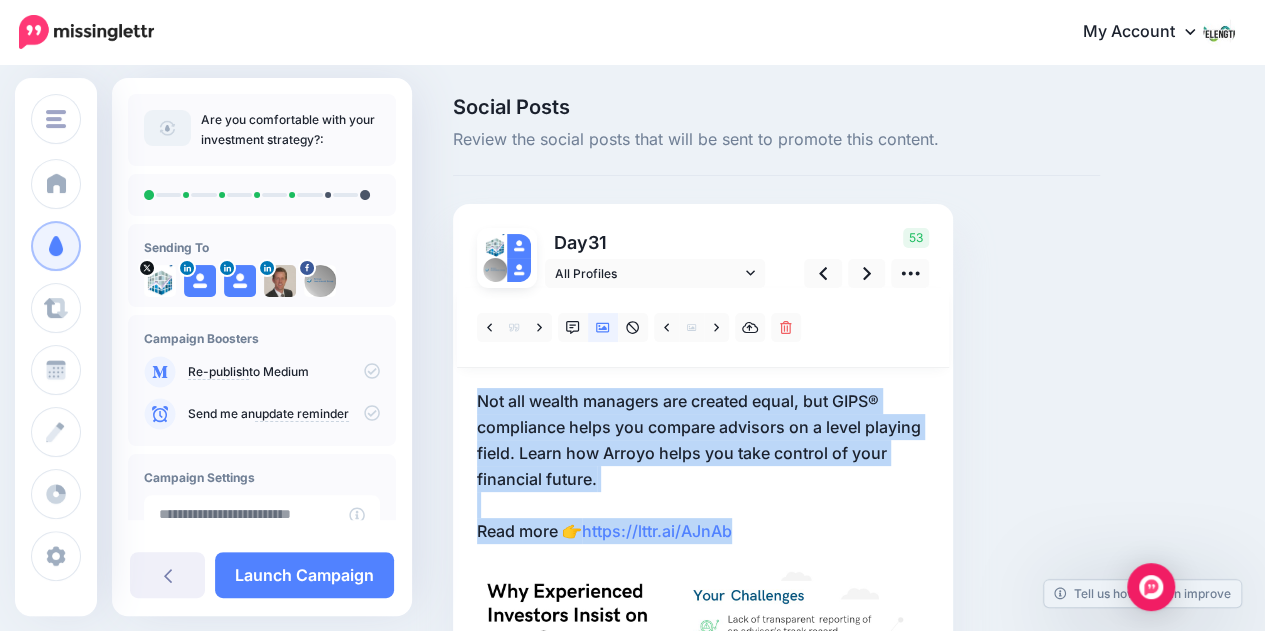 drag, startPoint x: 652, startPoint y: 475, endPoint x: 786, endPoint y: 533, distance: 146.0137 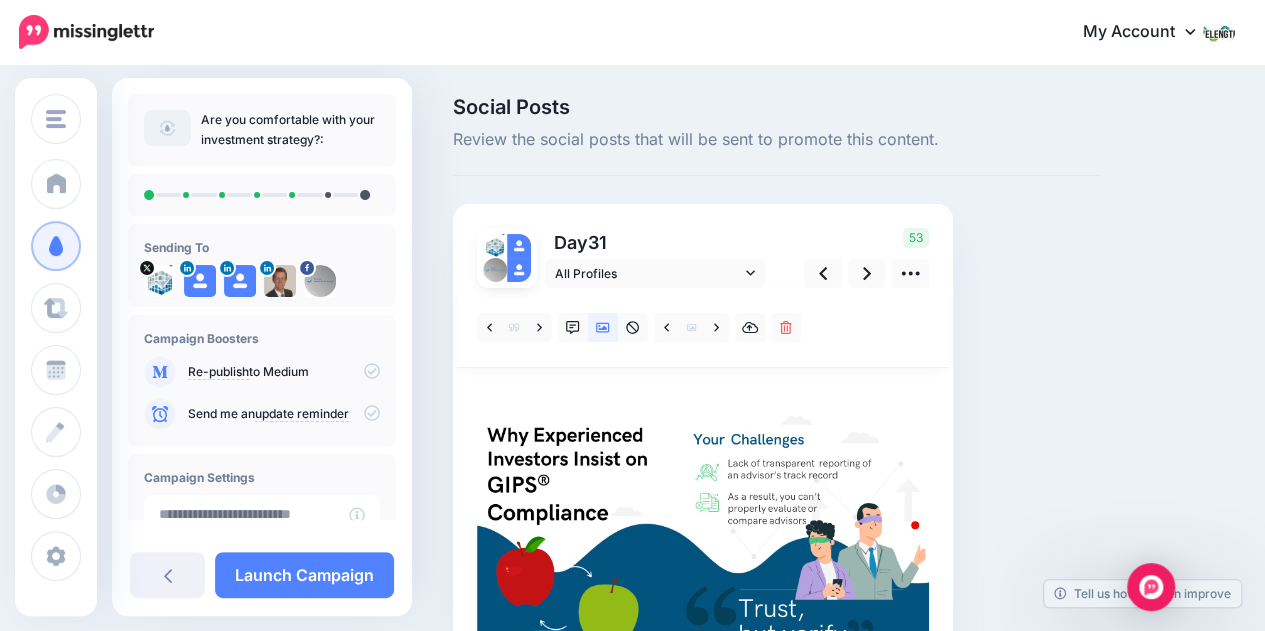 scroll, scrollTop: 0, scrollLeft: 0, axis: both 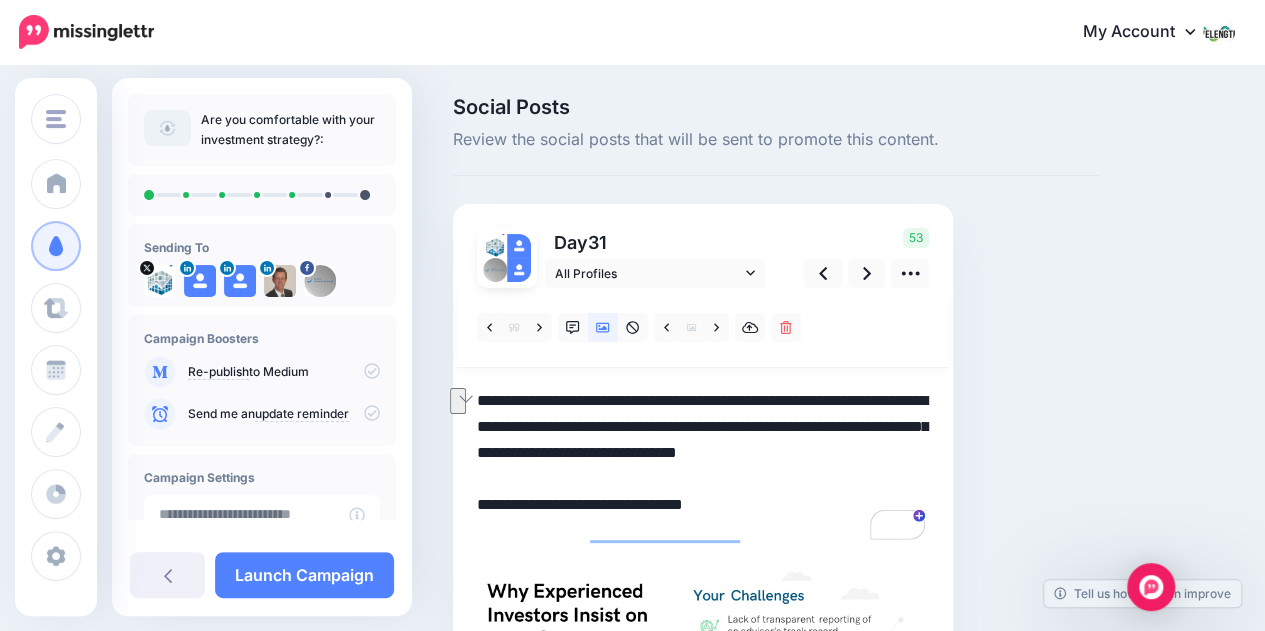 drag, startPoint x: 692, startPoint y: 485, endPoint x: 775, endPoint y: 529, distance: 93.941475 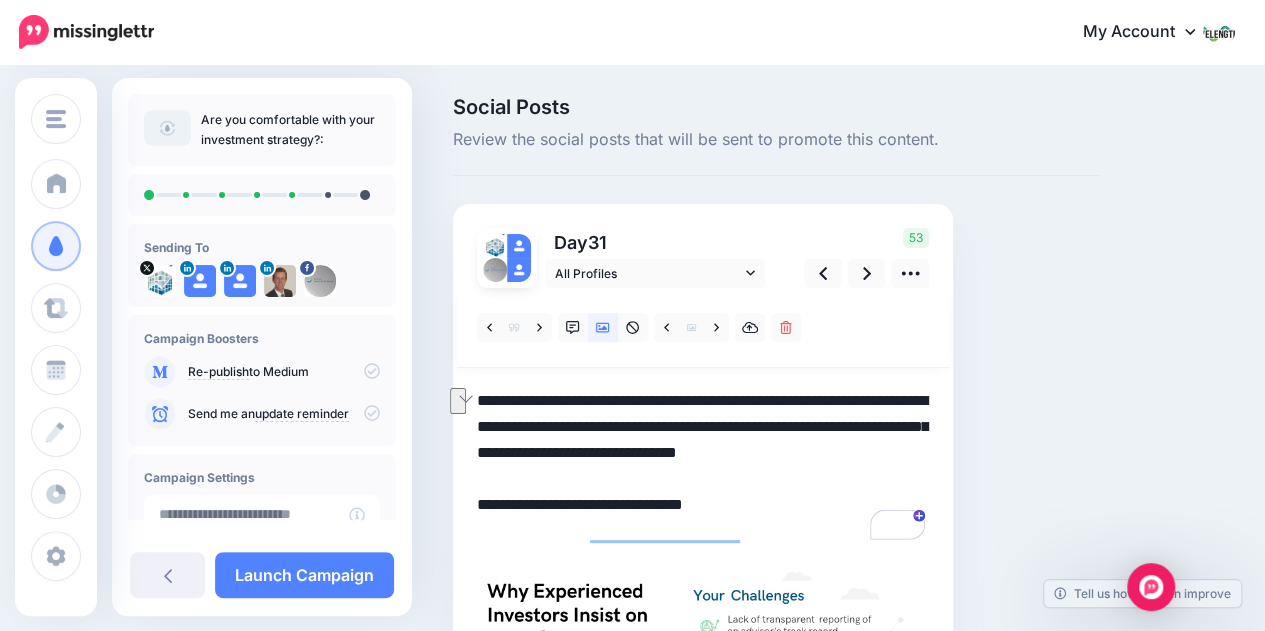 click on "**********" at bounding box center (703, 466) 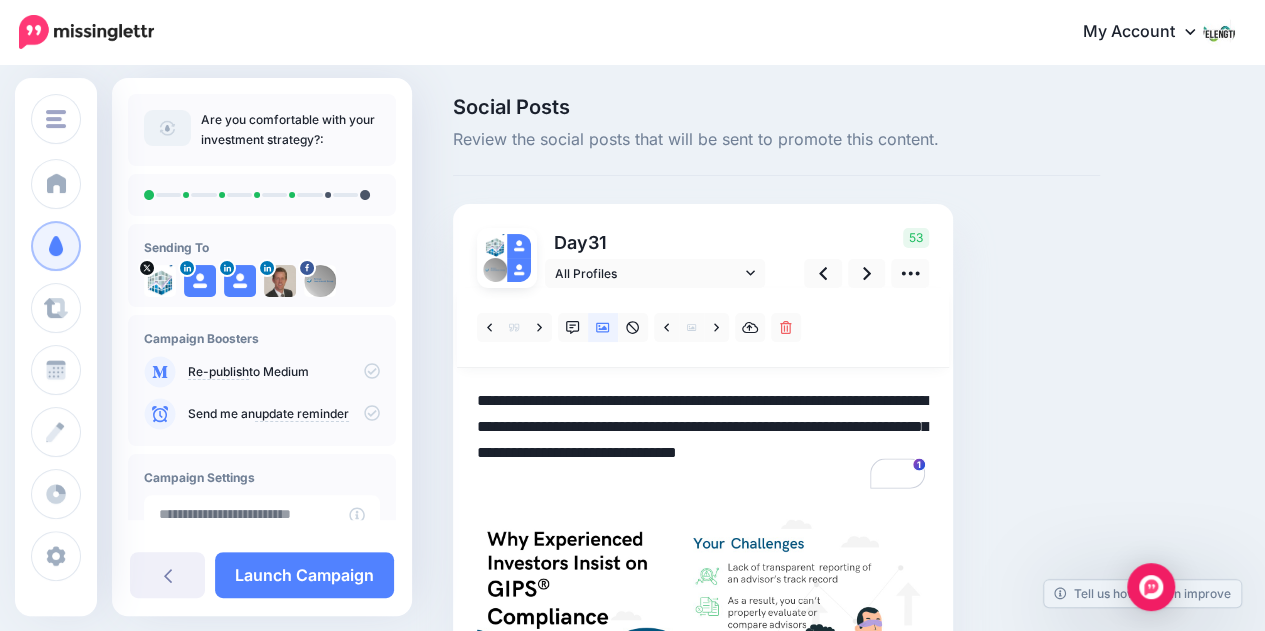 paste on "**********" 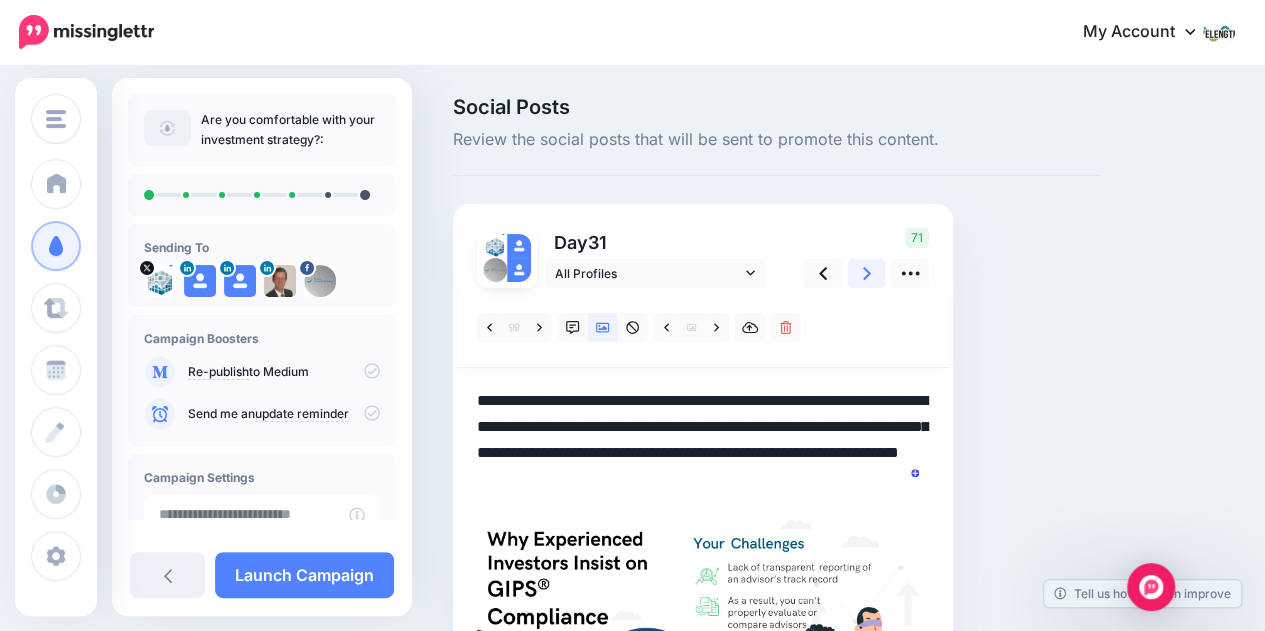 click 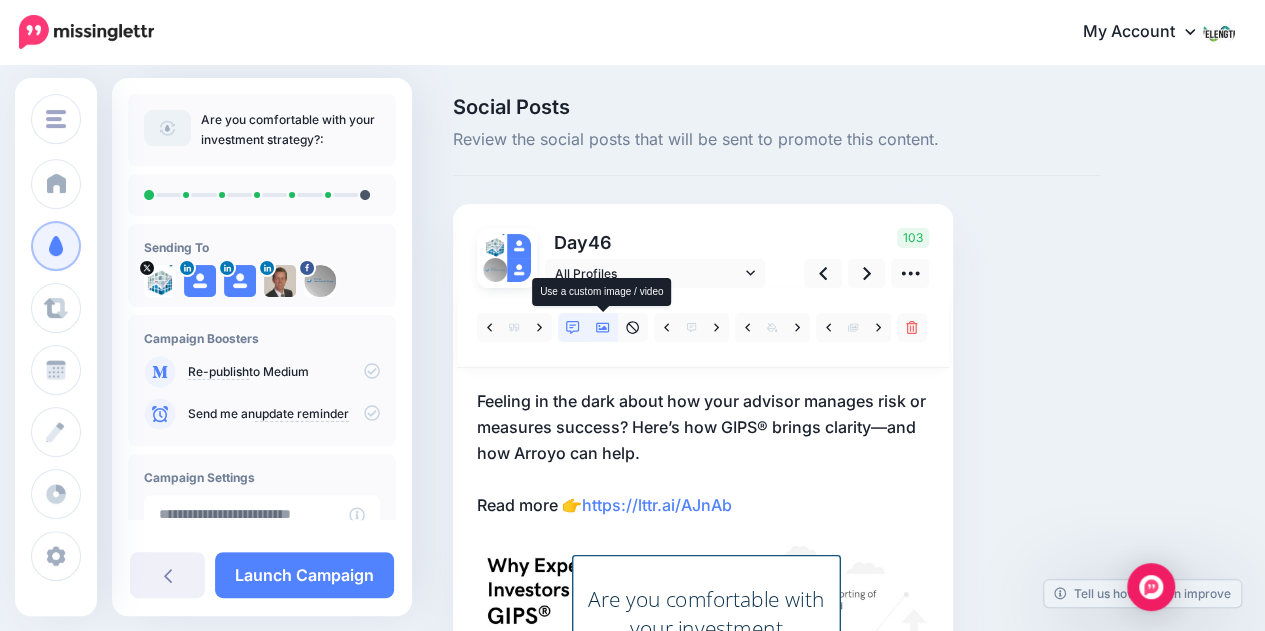click 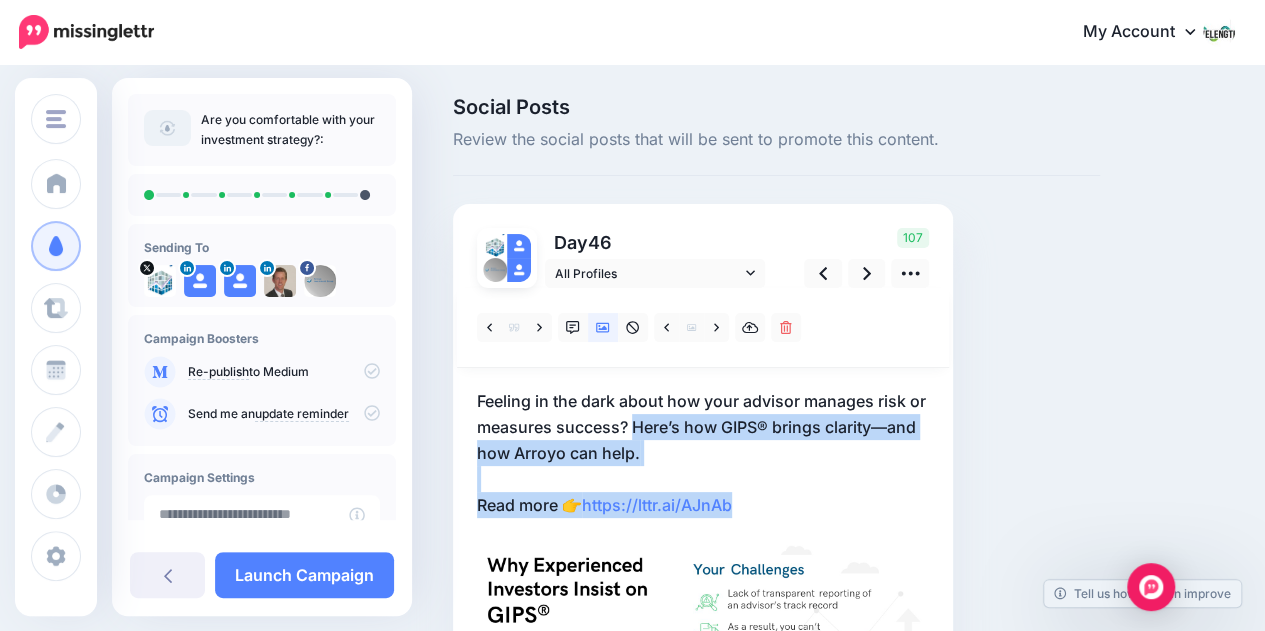 drag, startPoint x: 636, startPoint y: 420, endPoint x: 766, endPoint y: 510, distance: 158.11388 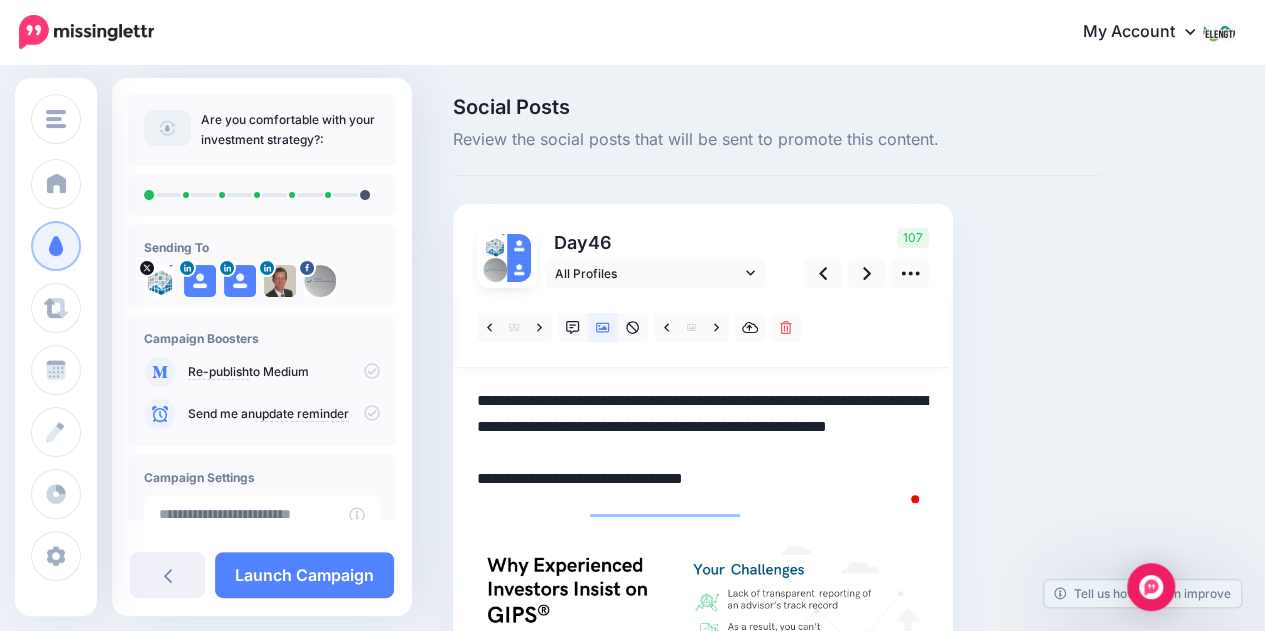 scroll, scrollTop: 0, scrollLeft: 0, axis: both 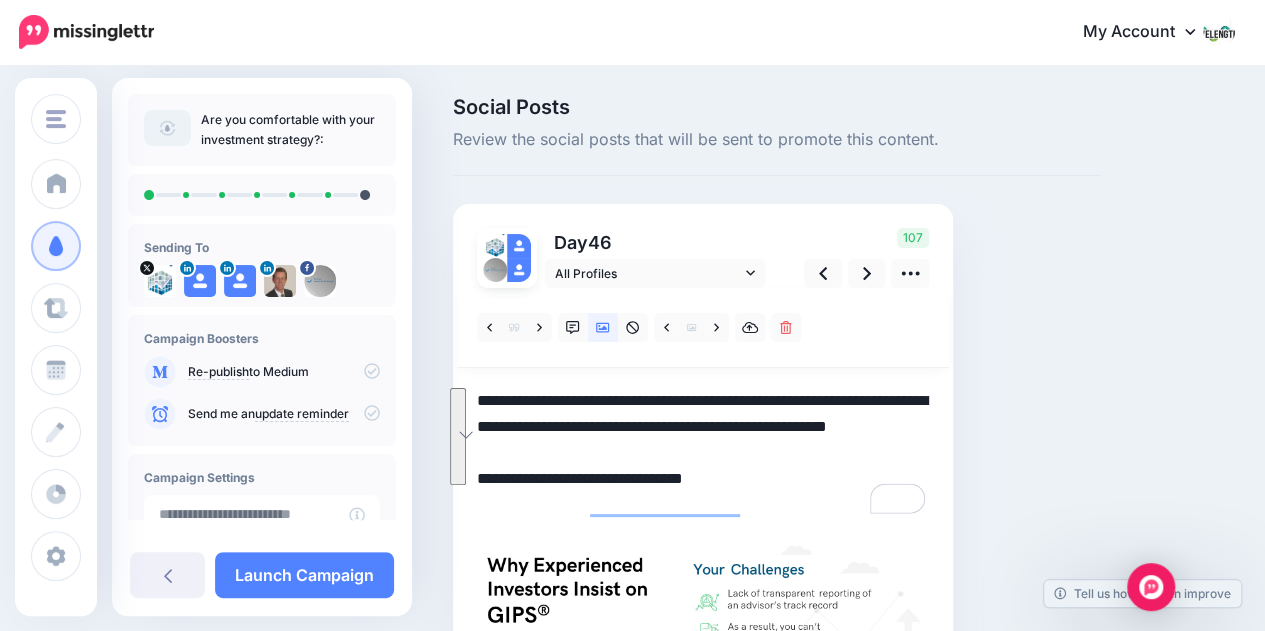 drag, startPoint x: 632, startPoint y: 423, endPoint x: 786, endPoint y: 505, distance: 174.47063 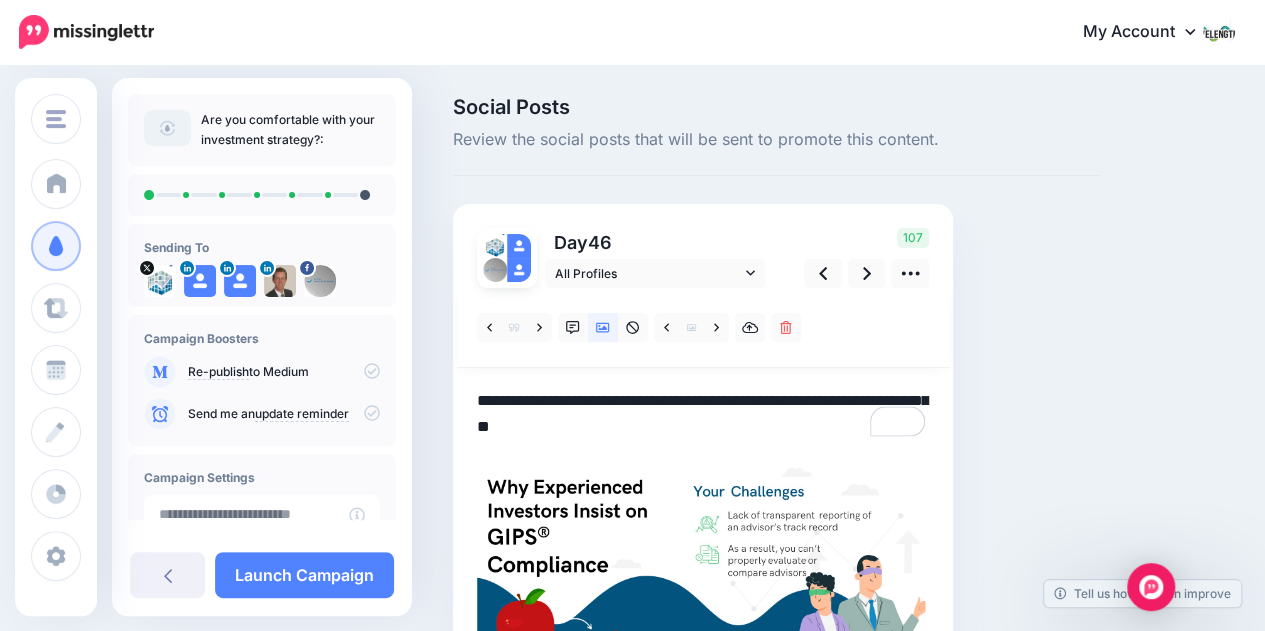 paste on "**********" 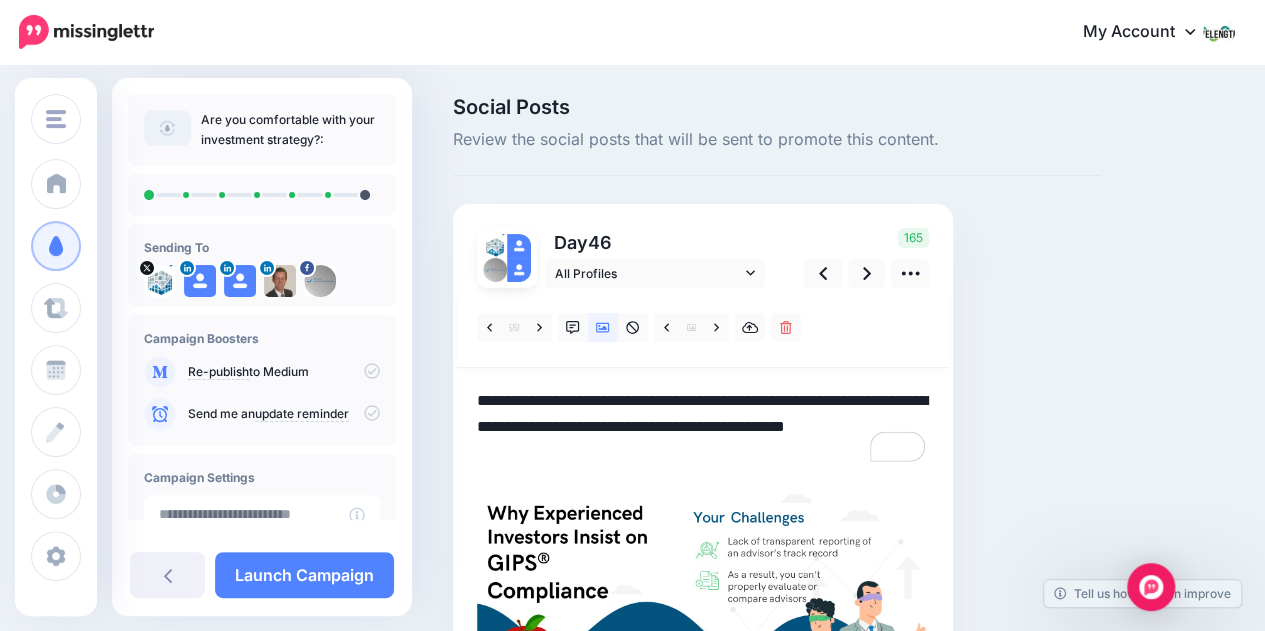 click on "**********" at bounding box center (703, 427) 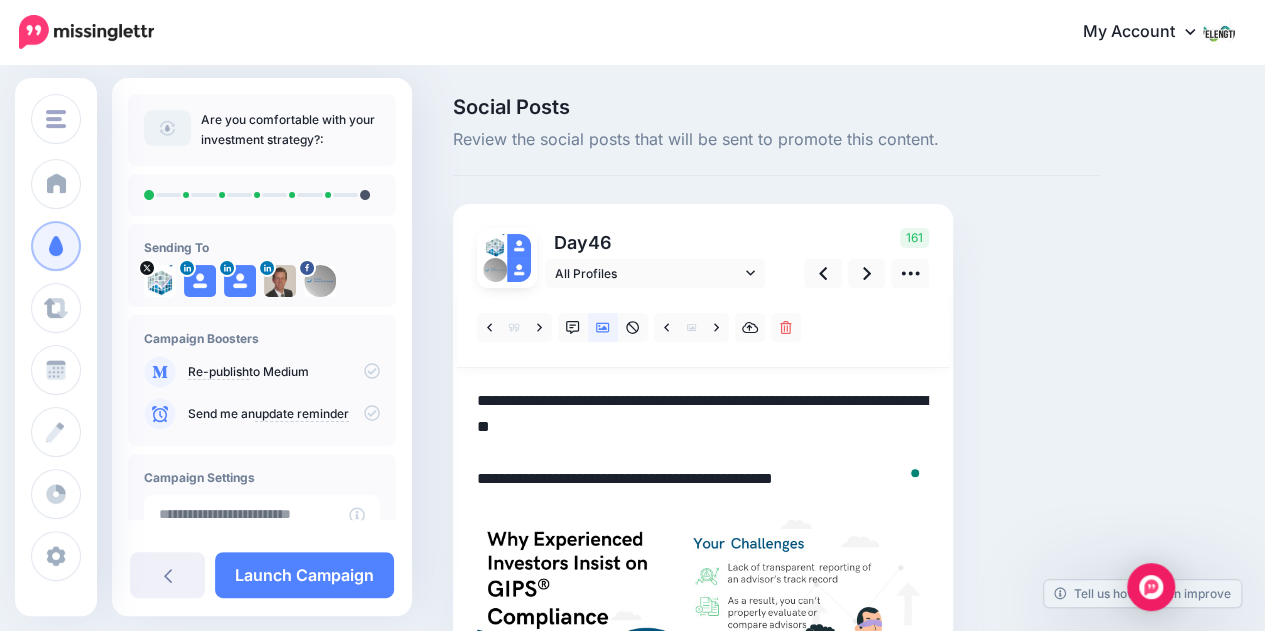 click on "**********" at bounding box center (703, 440) 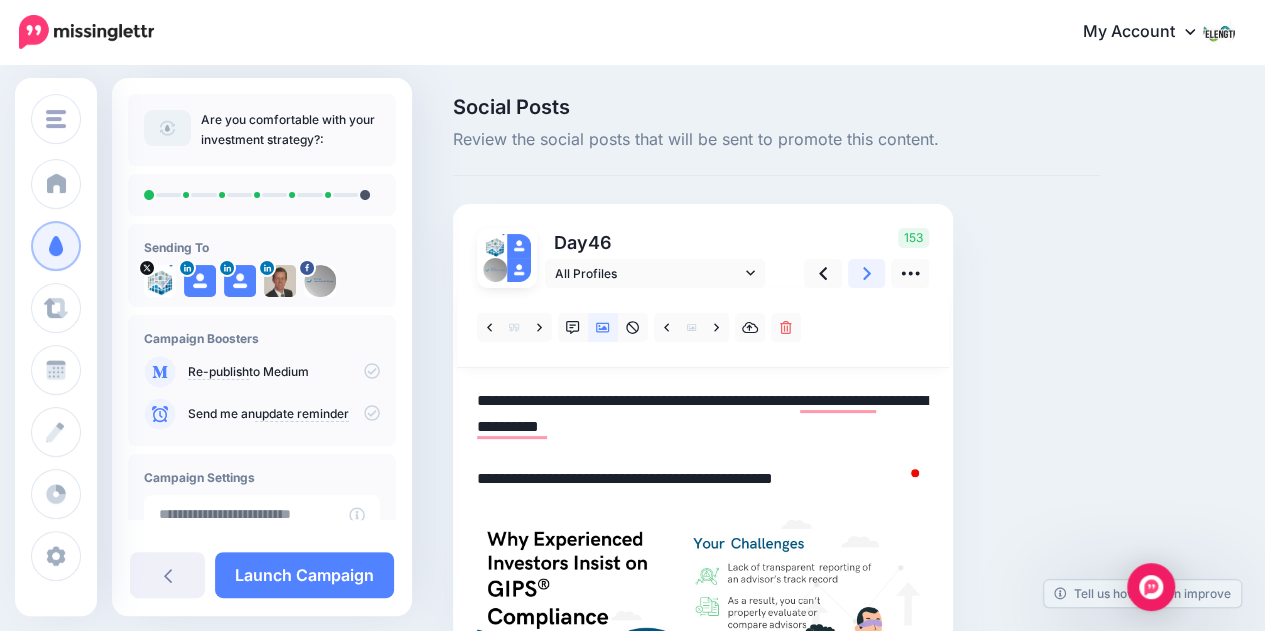 click 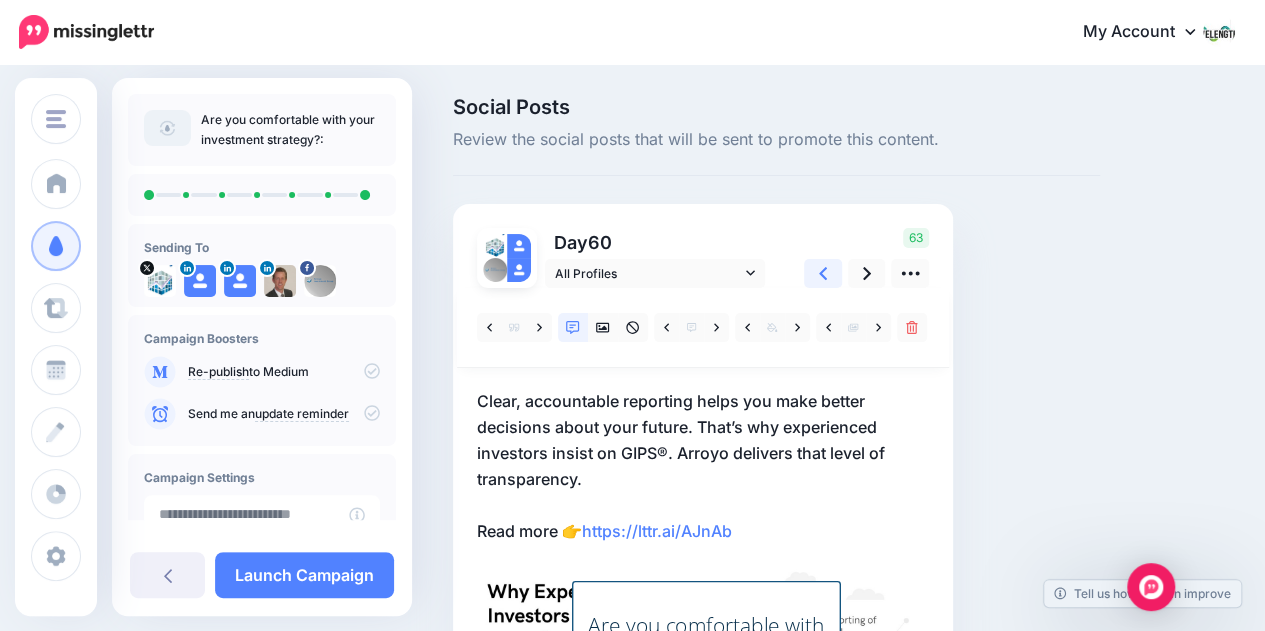 click 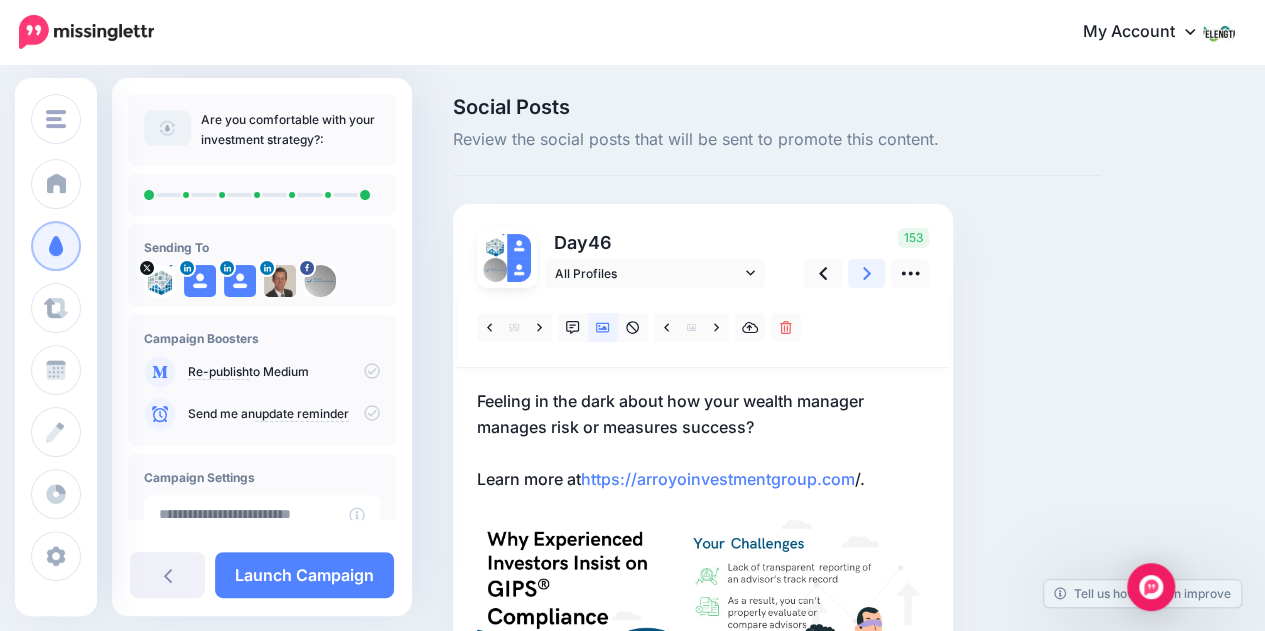 click 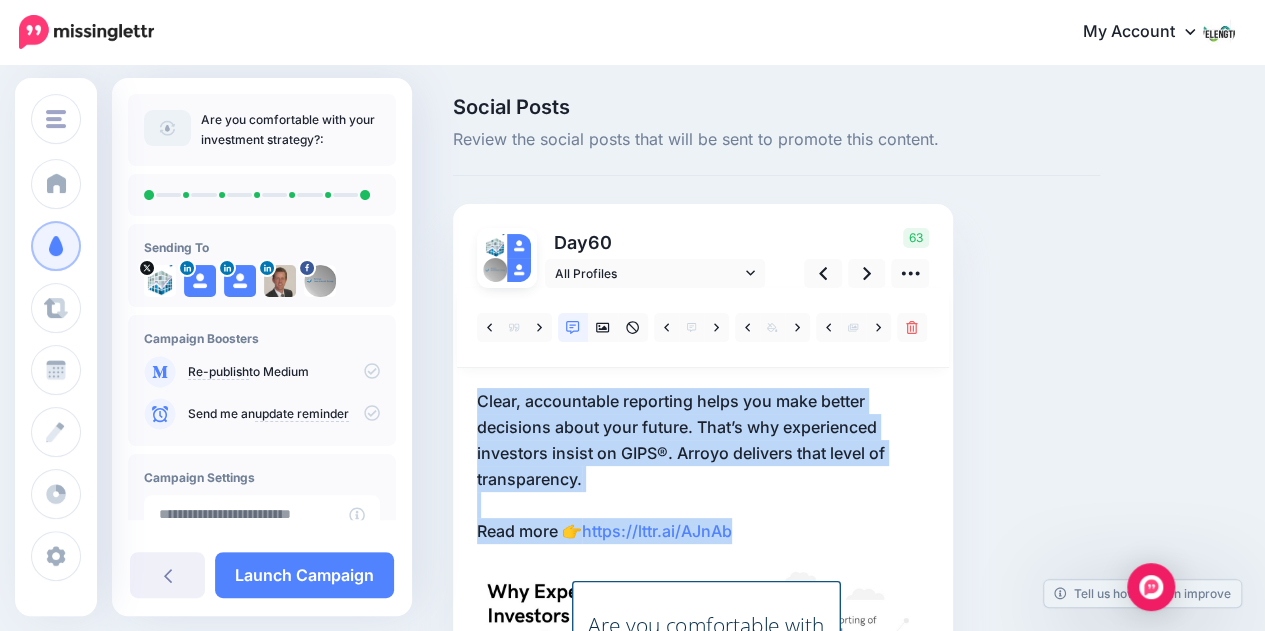 drag, startPoint x: 625, startPoint y: 481, endPoint x: 797, endPoint y: 533, distance: 179.68861 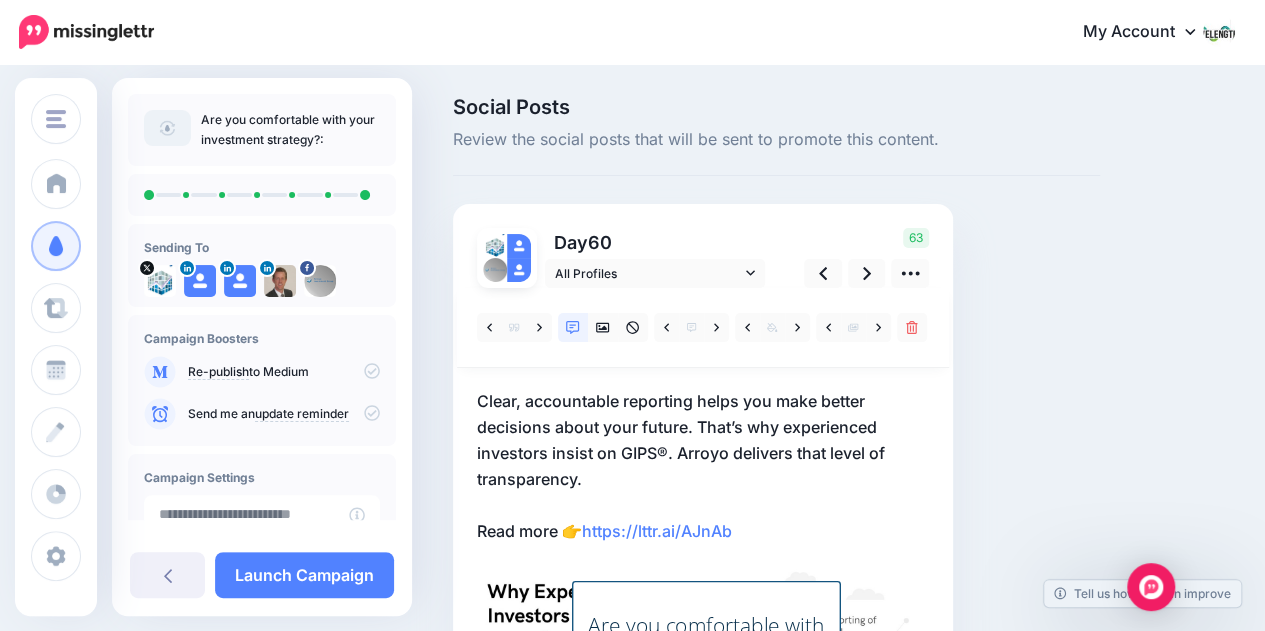 scroll, scrollTop: 0, scrollLeft: 0, axis: both 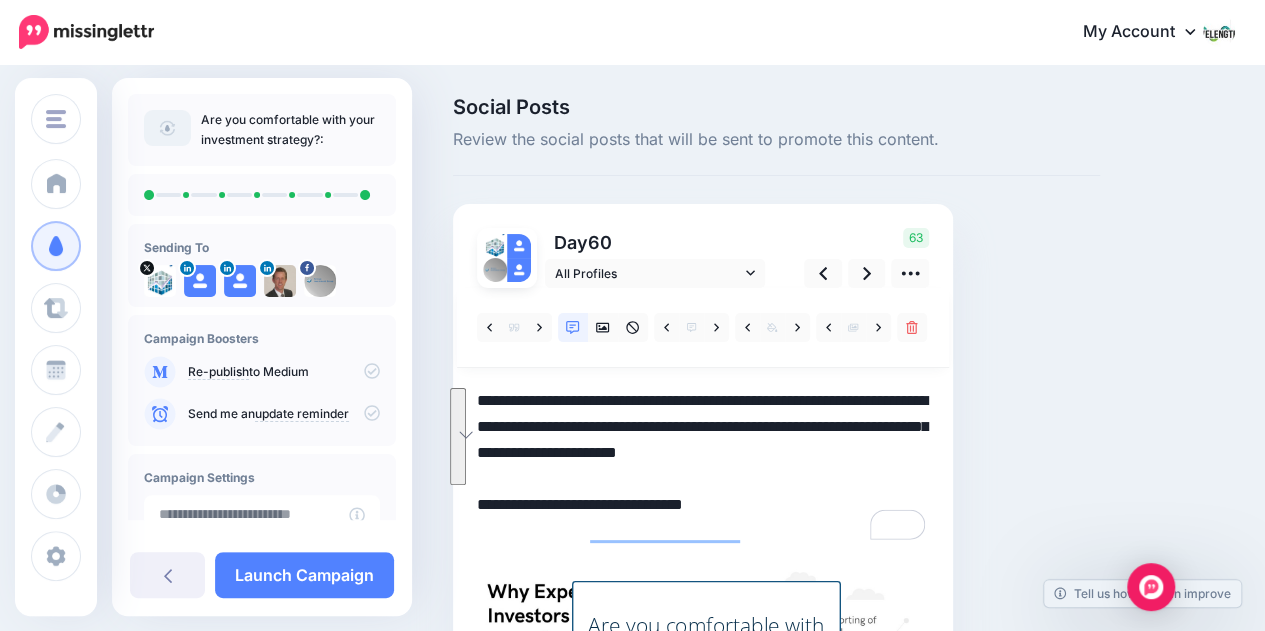 drag, startPoint x: 675, startPoint y: 451, endPoint x: 765, endPoint y: 530, distance: 119.753914 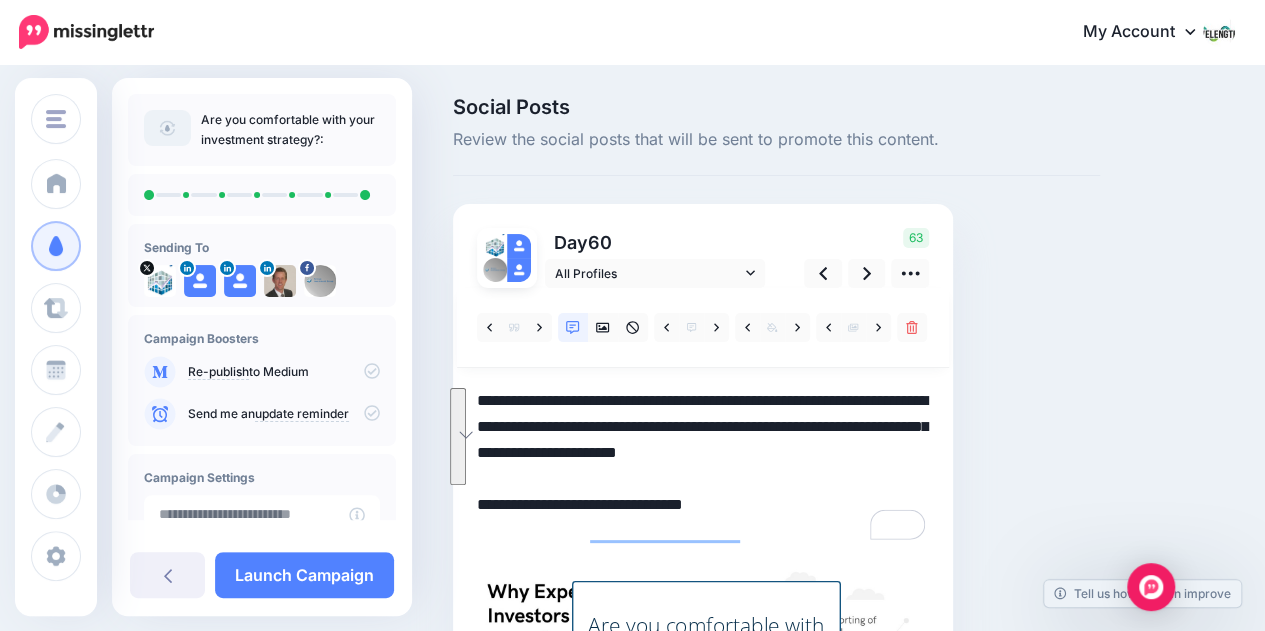 click on "**********" at bounding box center [703, 466] 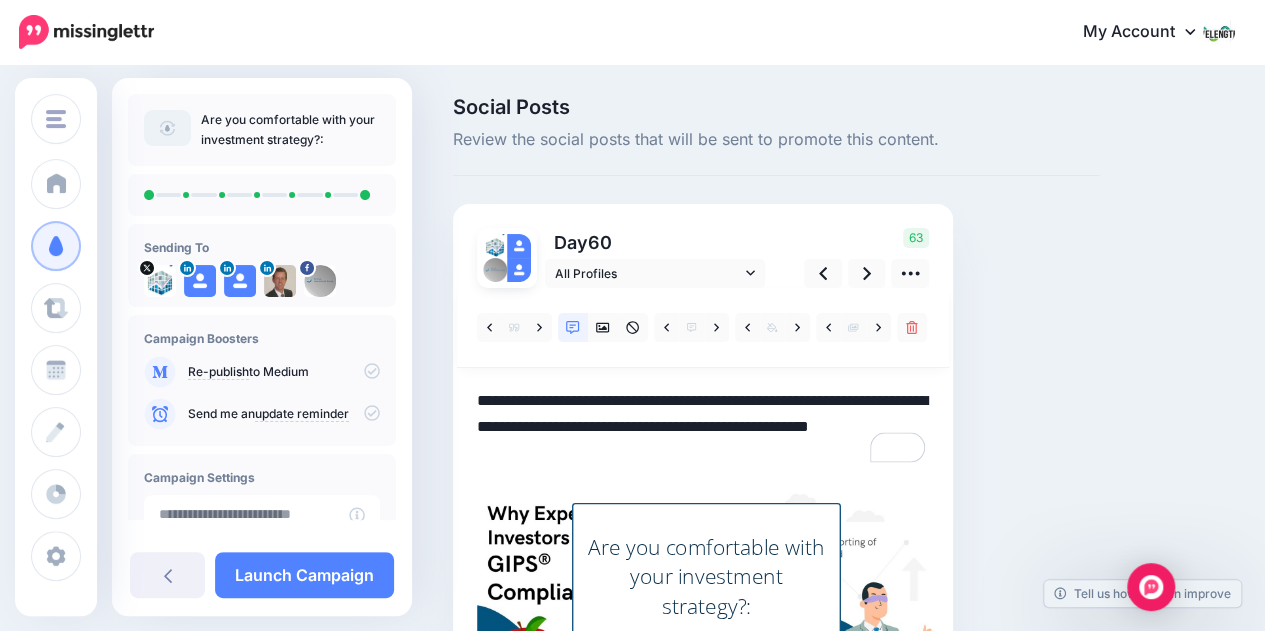 paste on "**********" 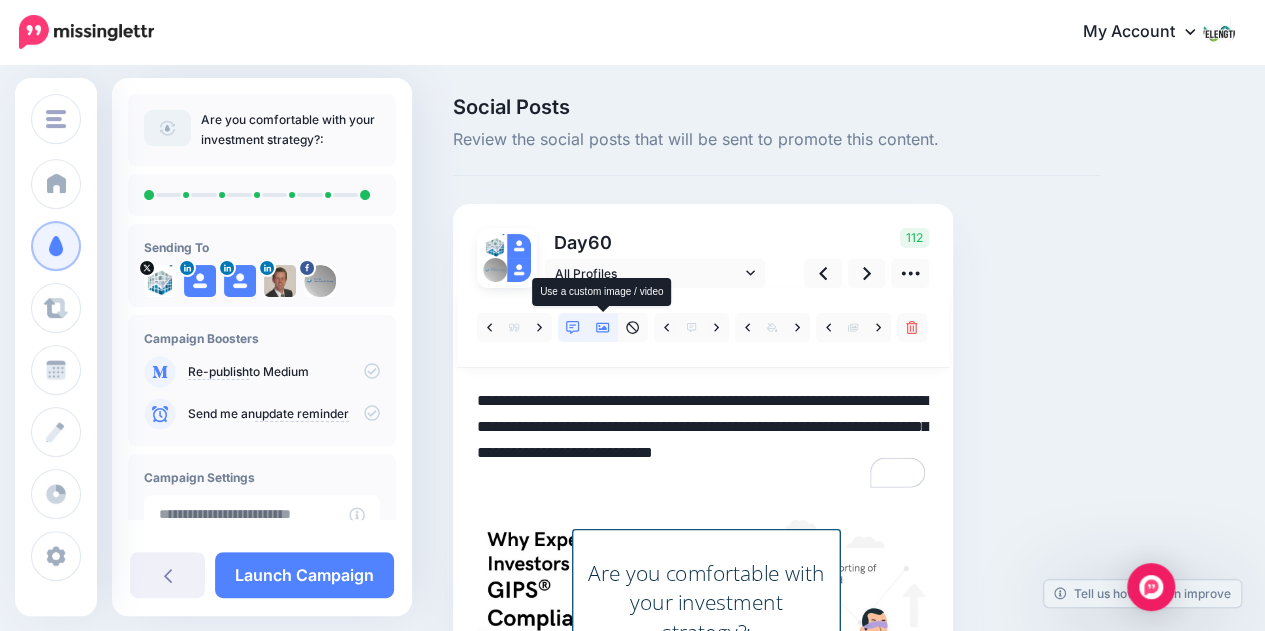 click 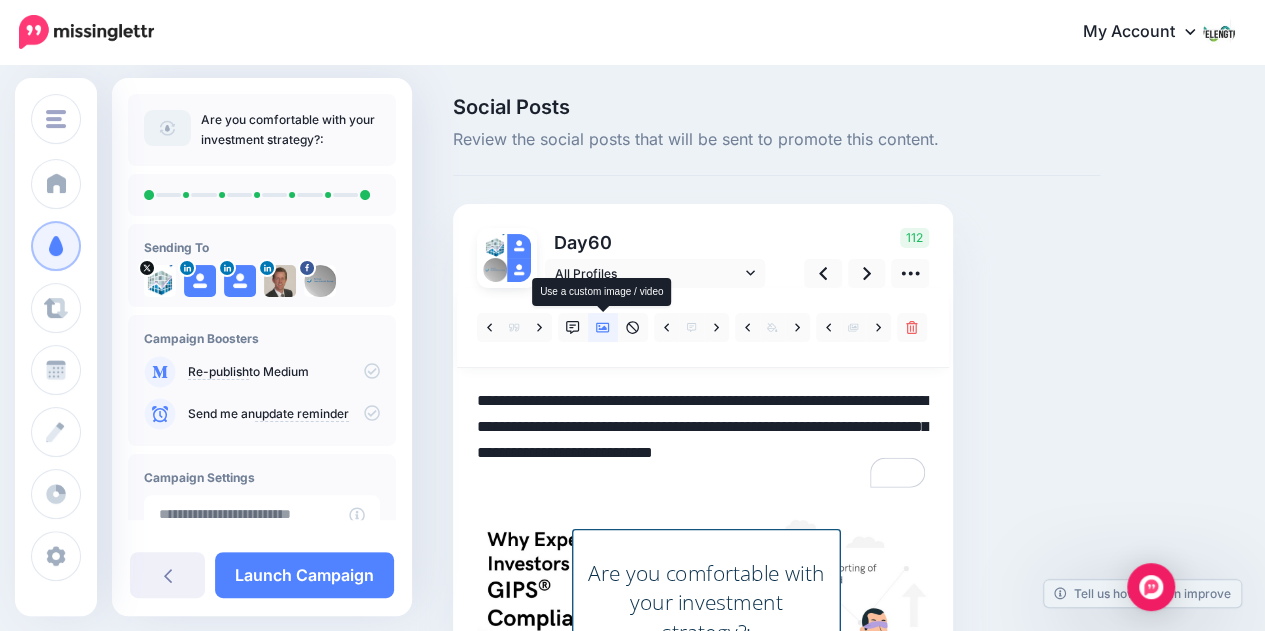 click 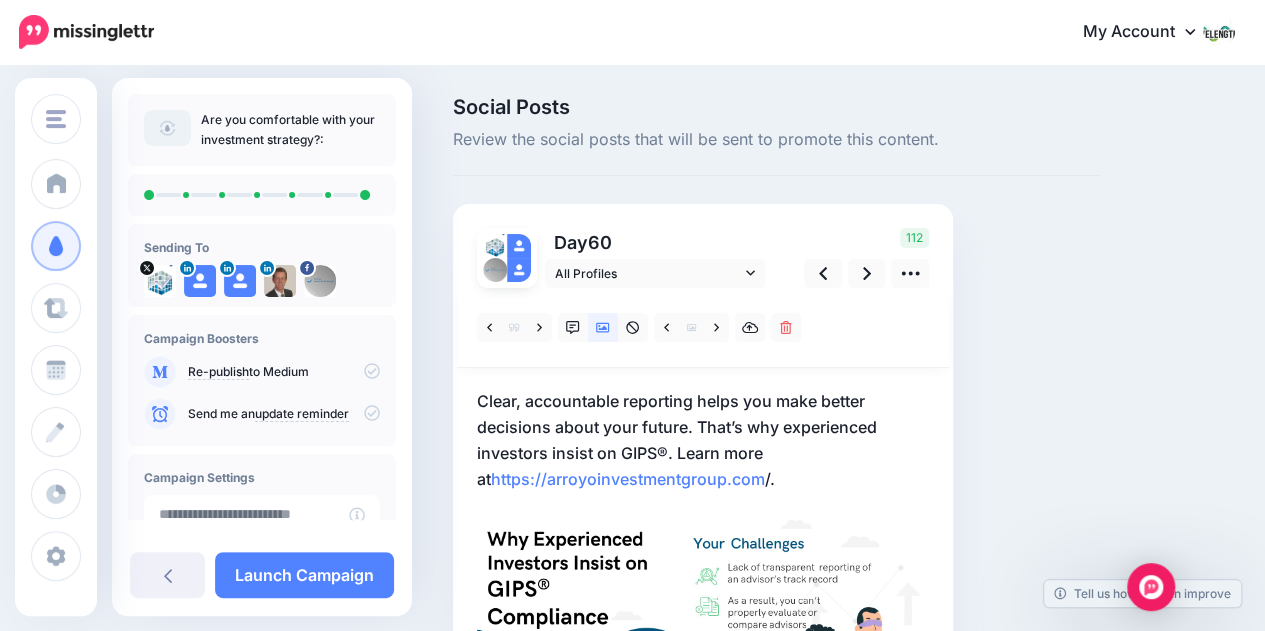 click on "Clear, accountable reporting helps you make better decisions about your future. That’s why experienced investors insist on GIPS®. Learn more at  https://arroyoinvestmentgroup.com /." at bounding box center [703, 440] 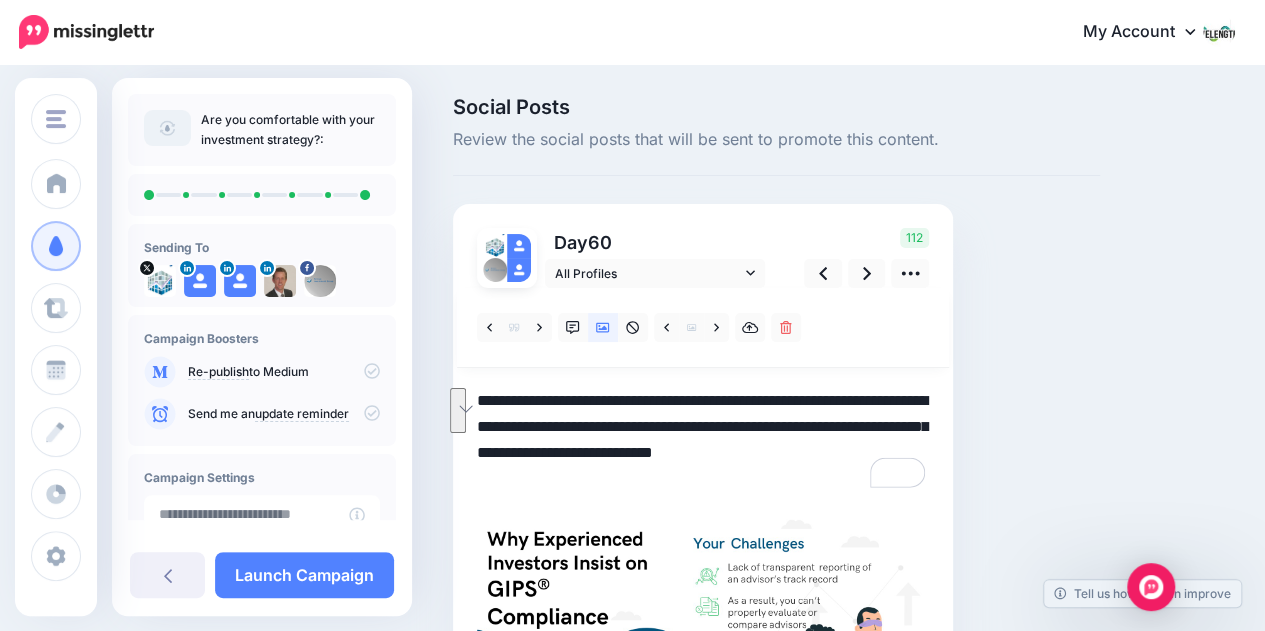 drag, startPoint x: 700, startPoint y: 425, endPoint x: 676, endPoint y: 445, distance: 31.241 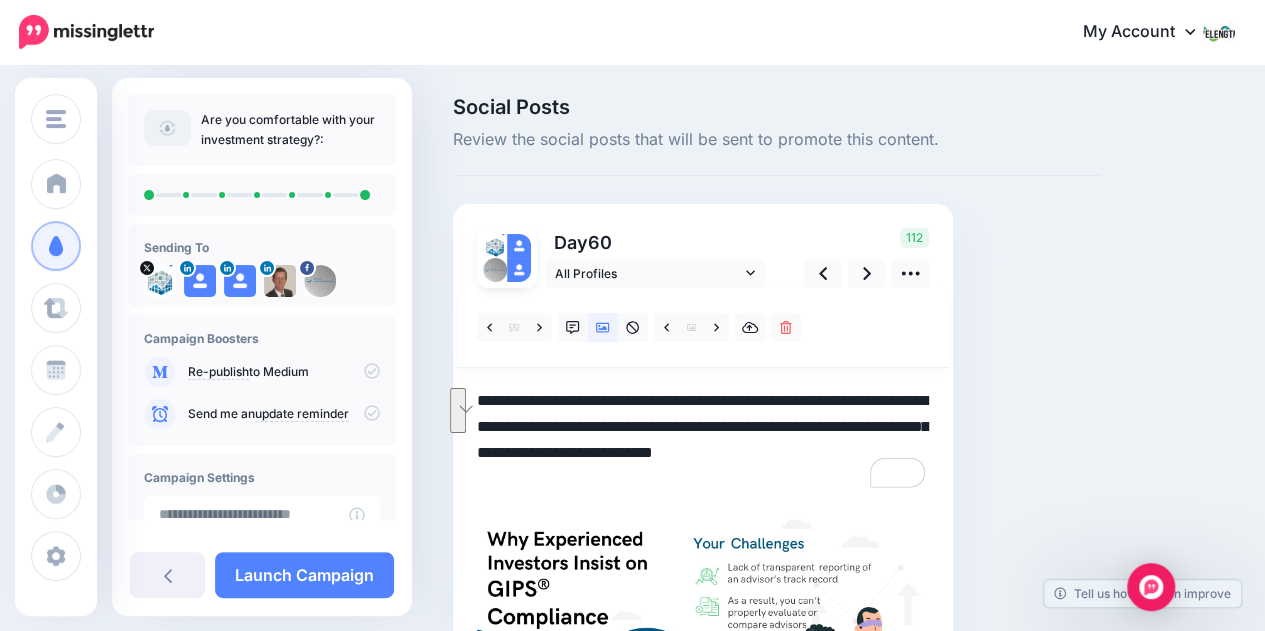 click on "**********" at bounding box center [703, 440] 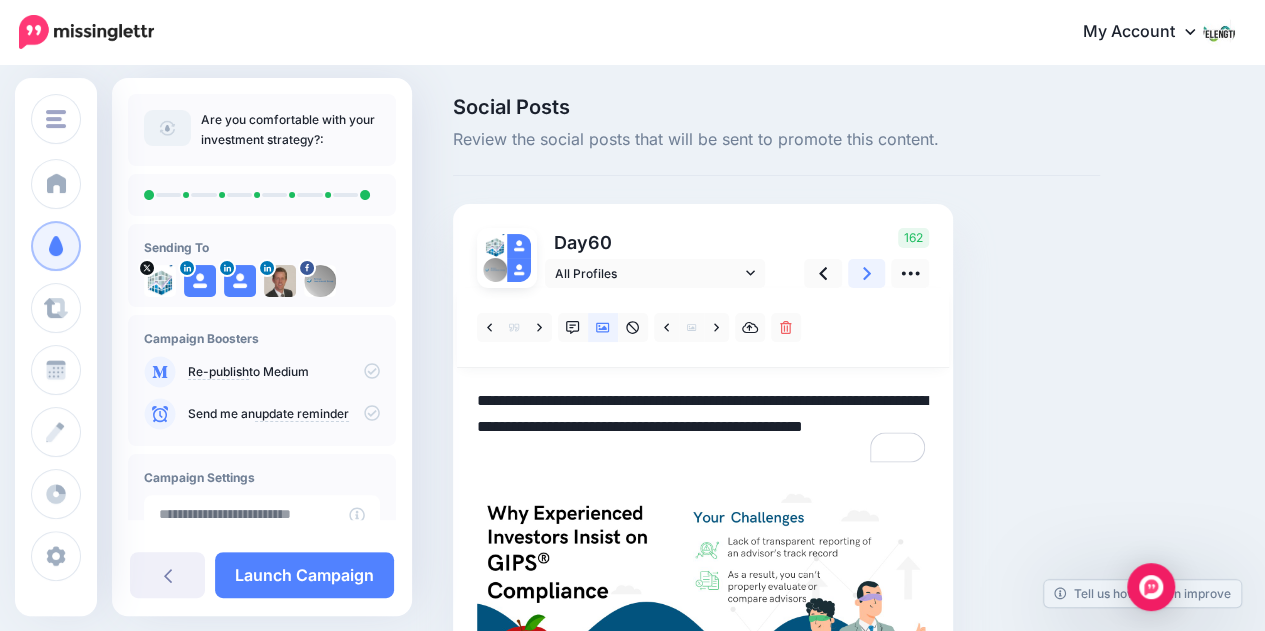 click 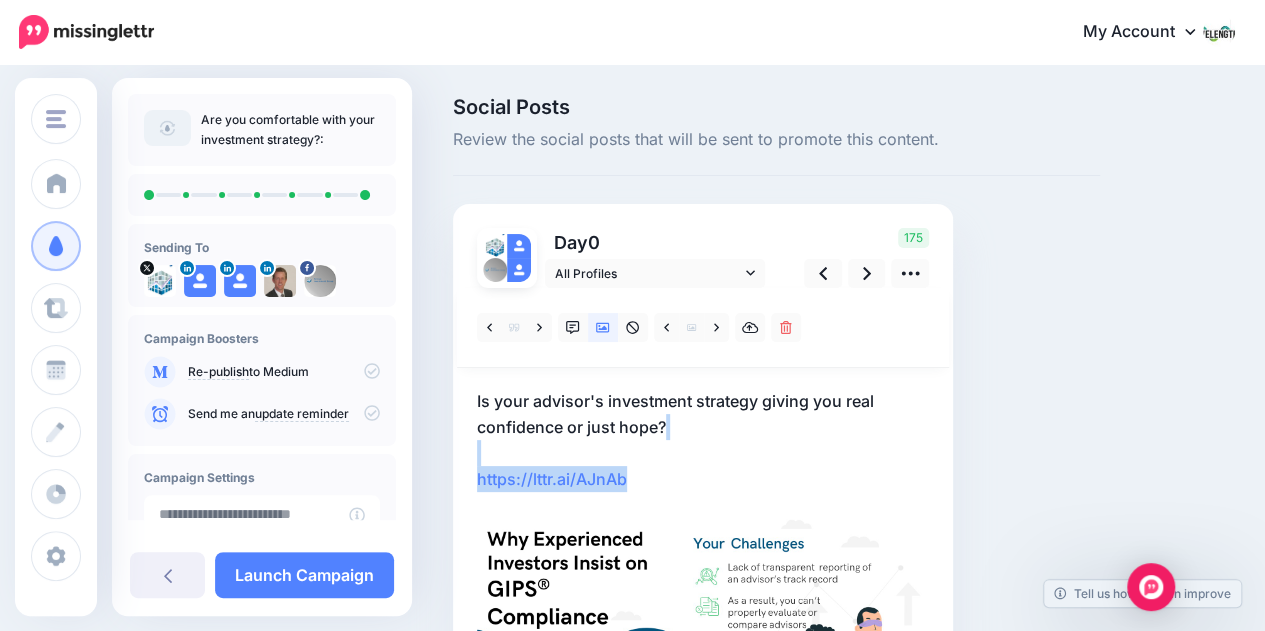 drag, startPoint x: 648, startPoint y: 462, endPoint x: 672, endPoint y: 495, distance: 40.804413 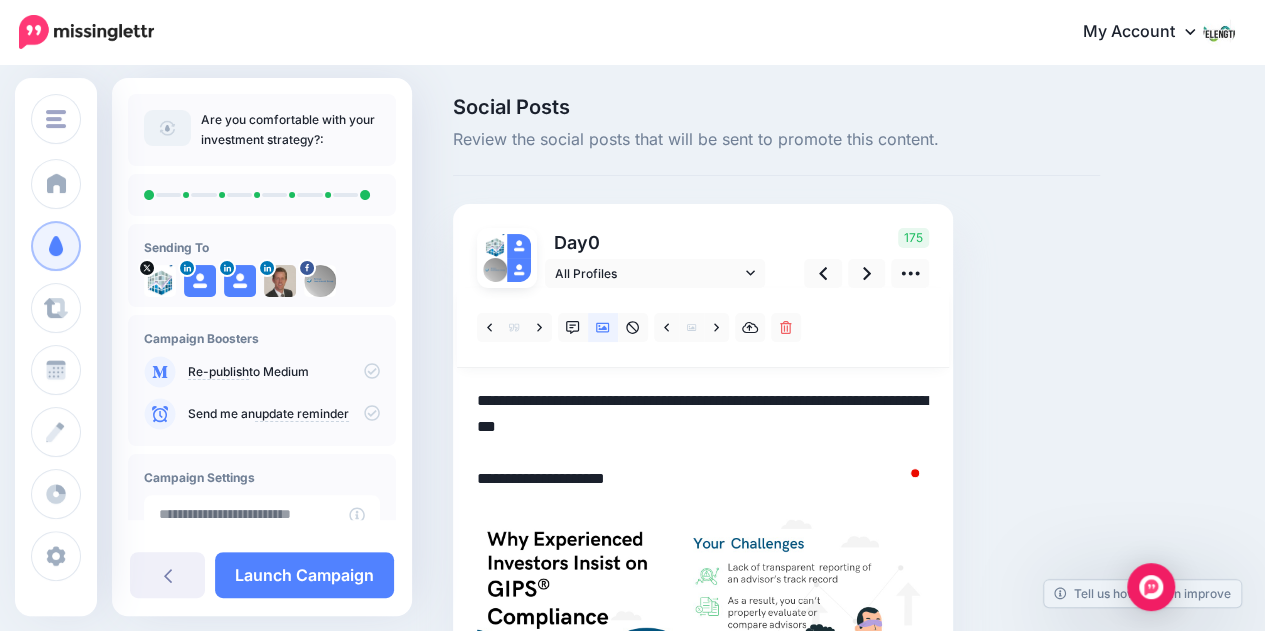 scroll, scrollTop: 0, scrollLeft: 0, axis: both 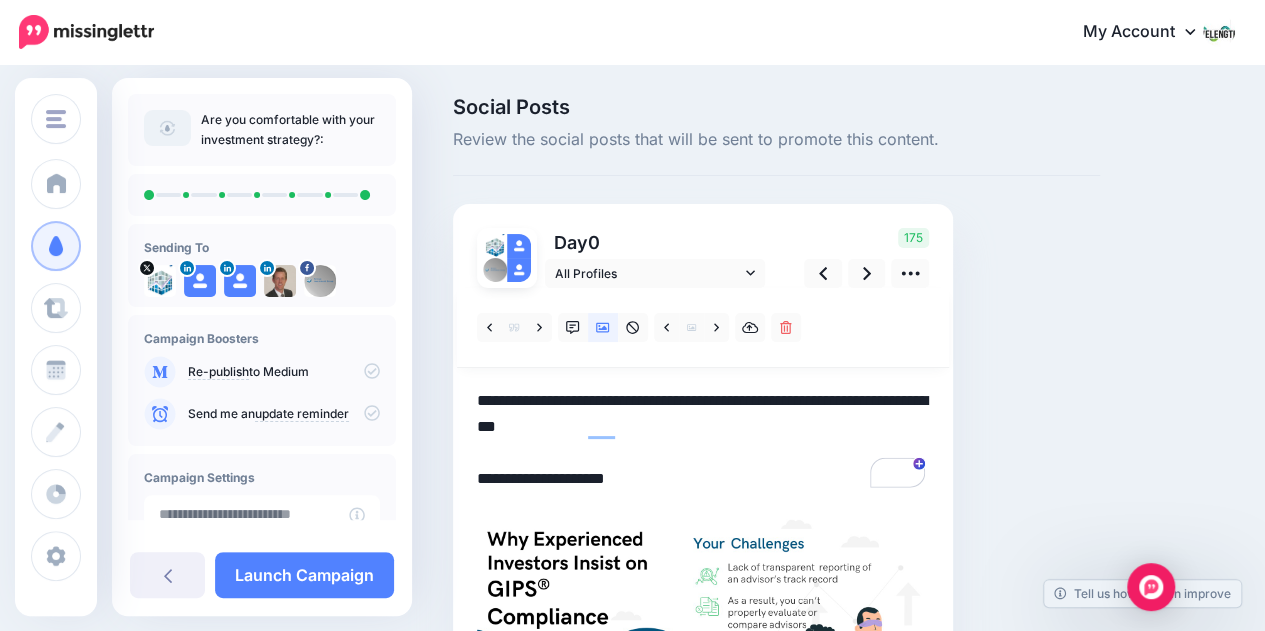 drag, startPoint x: 668, startPoint y: 446, endPoint x: 670, endPoint y: 483, distance: 37.054016 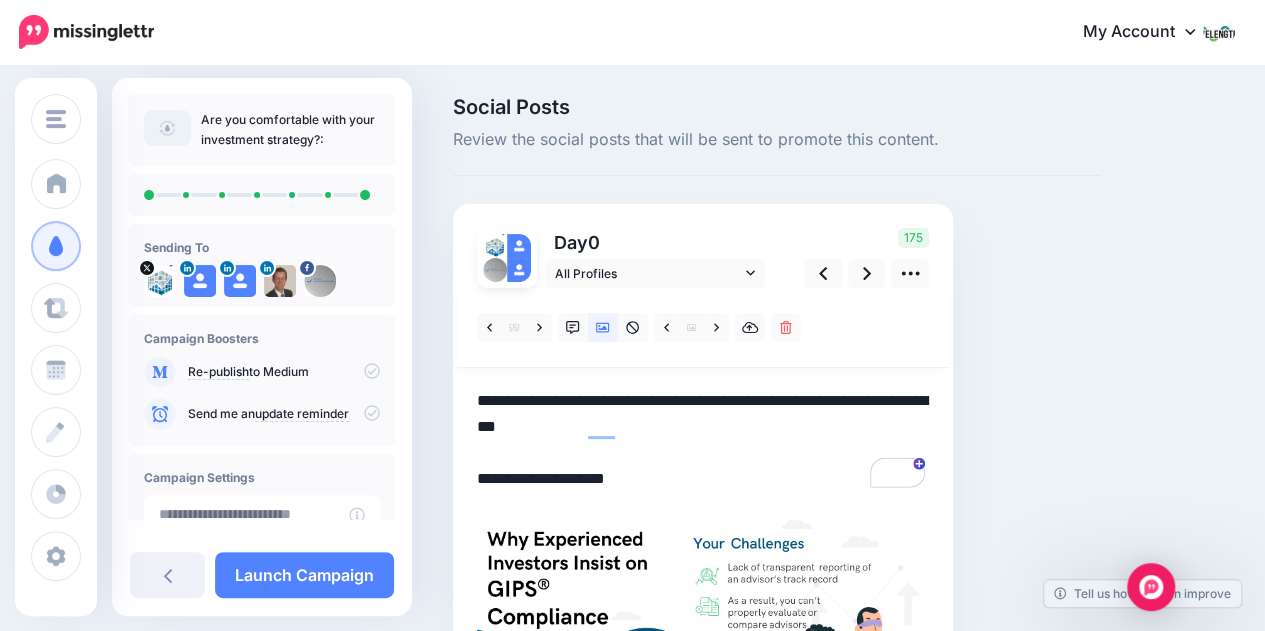 click on "**********" at bounding box center (703, 440) 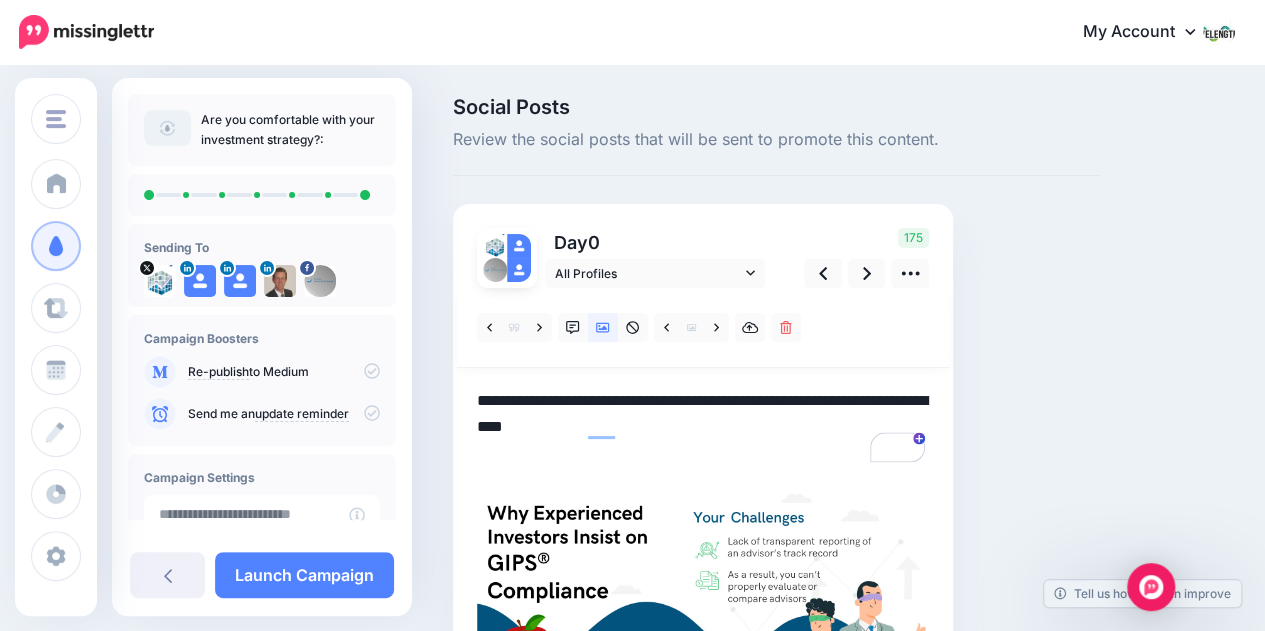 paste on "**********" 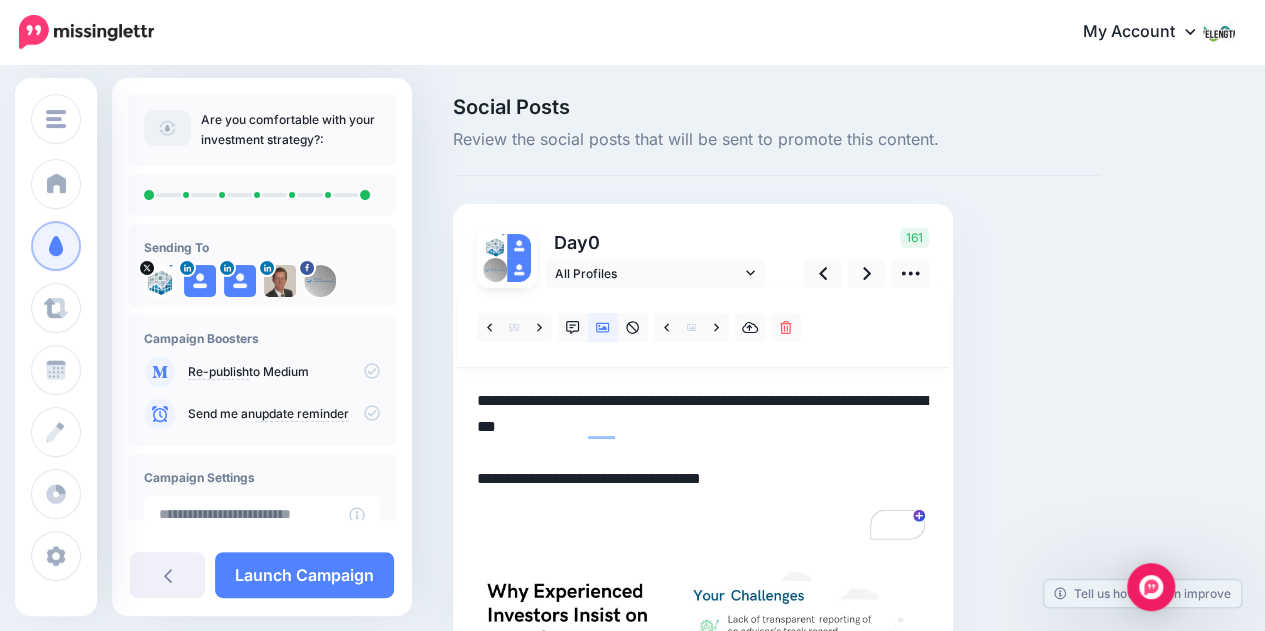 drag, startPoint x: 587, startPoint y: 474, endPoint x: 757, endPoint y: 475, distance: 170.00294 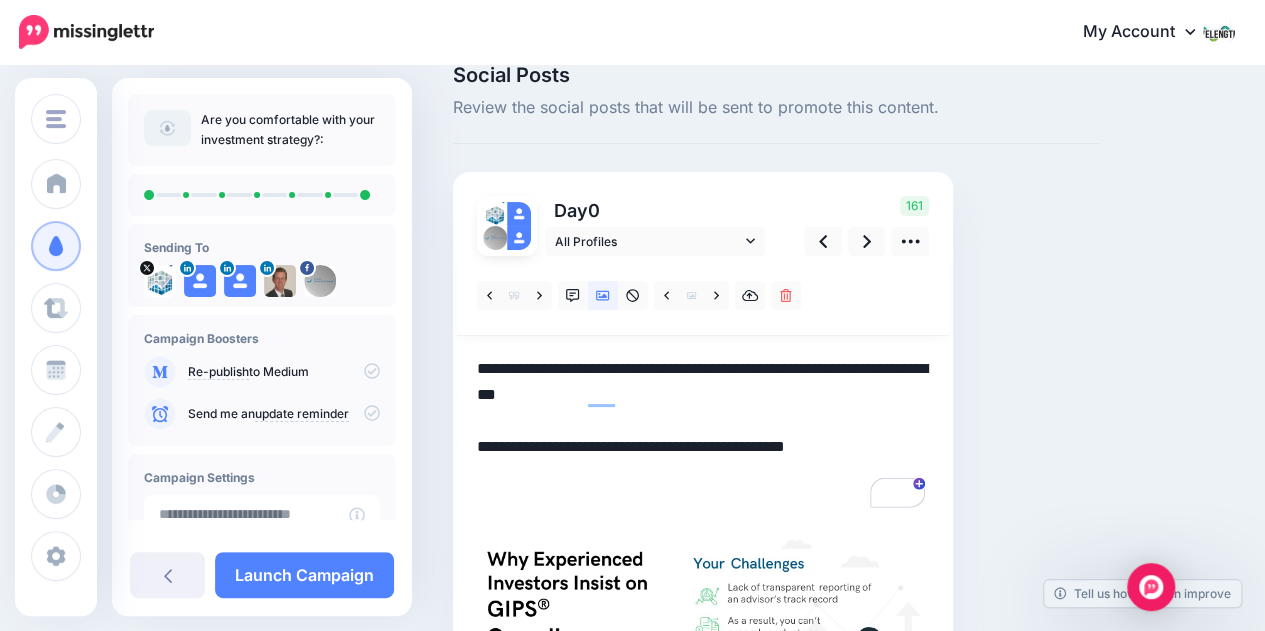 scroll, scrollTop: 31, scrollLeft: 0, axis: vertical 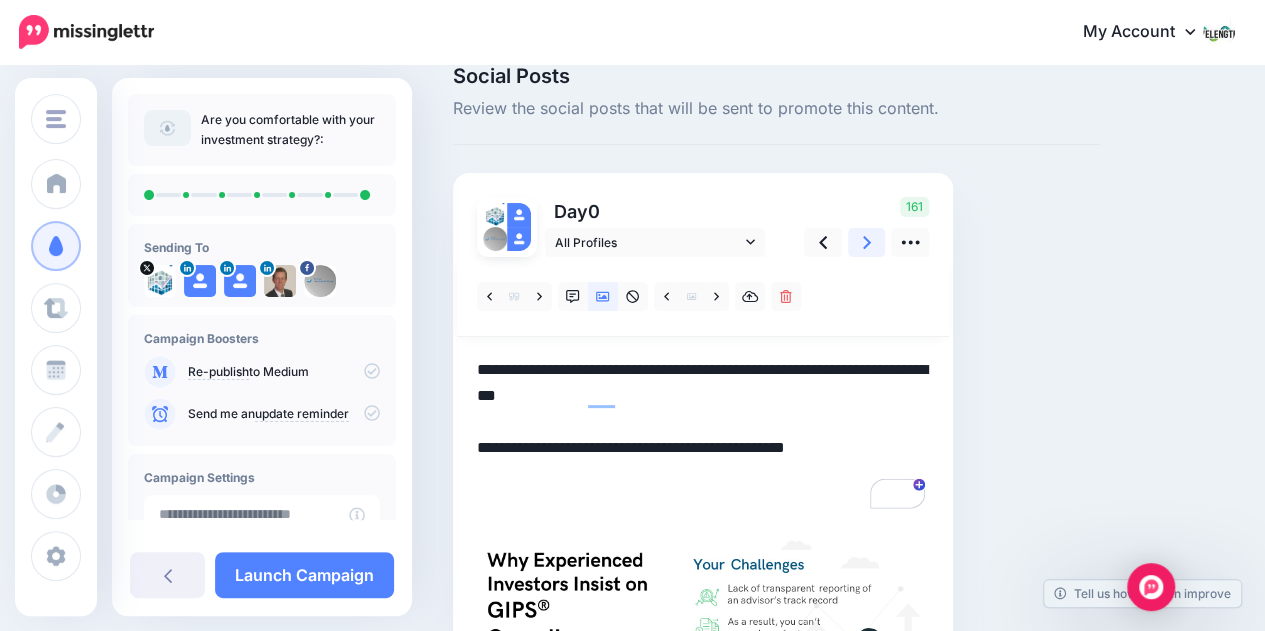 type on "**********" 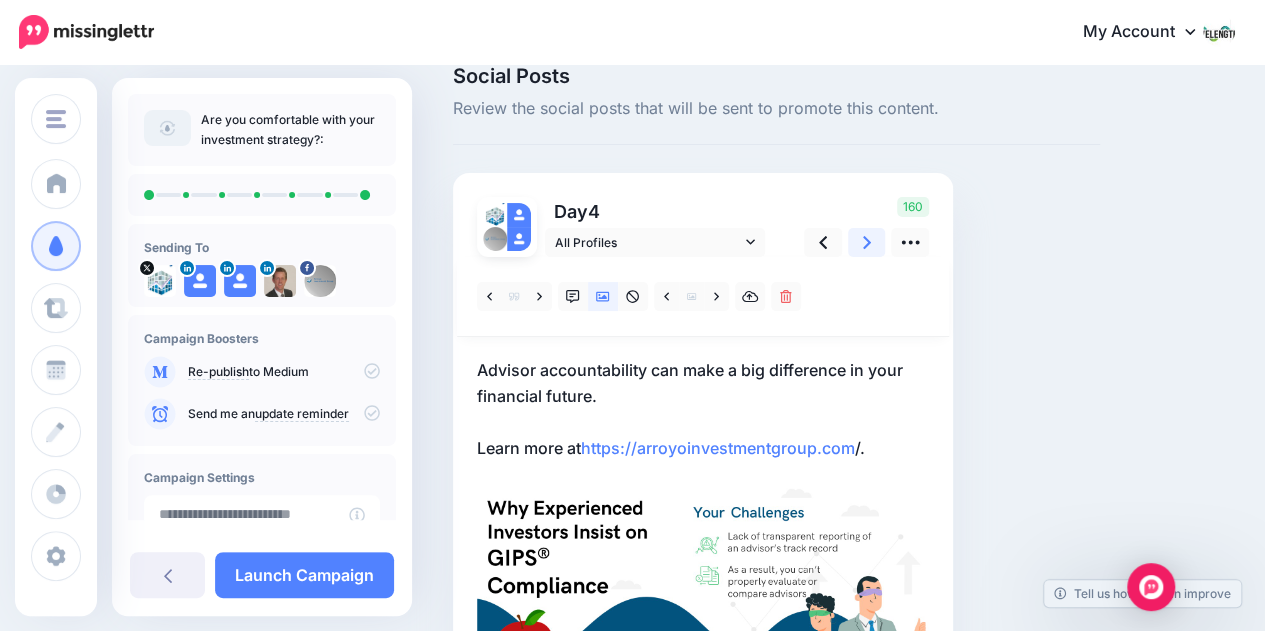 click 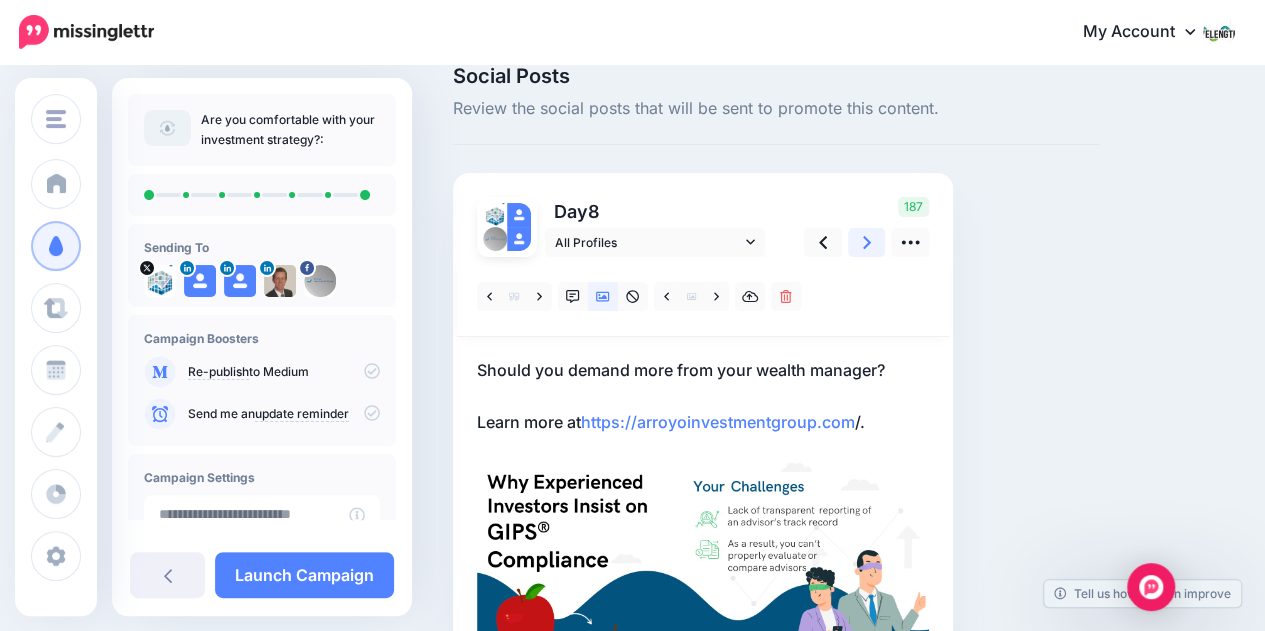 click 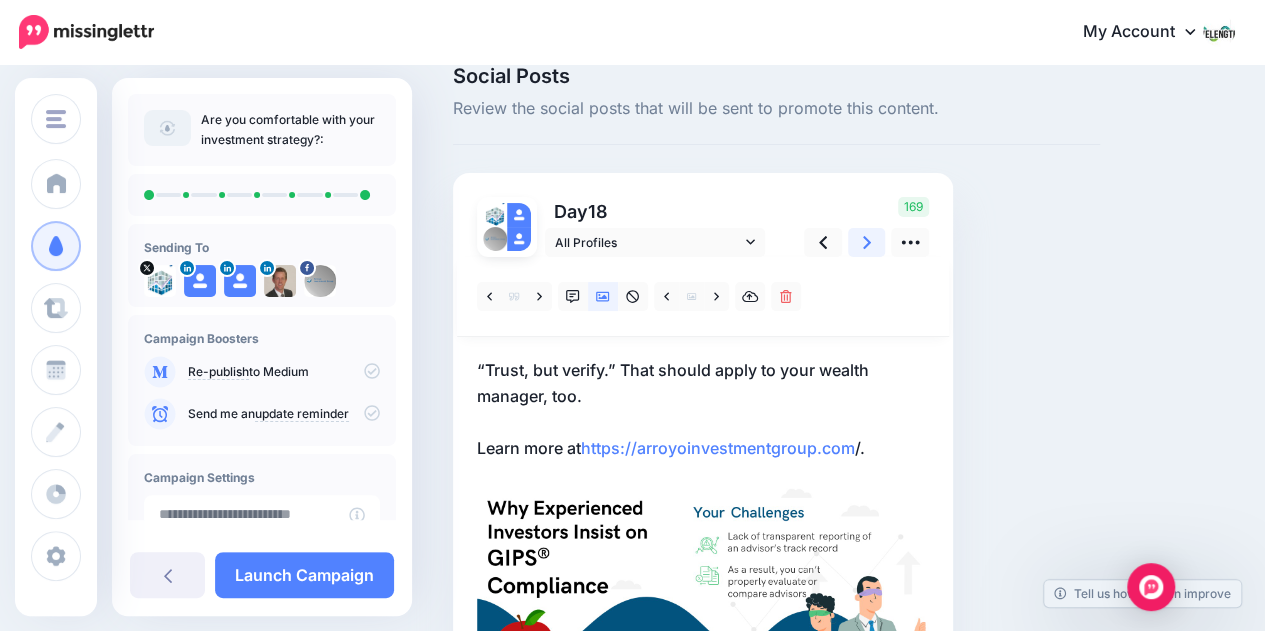 click 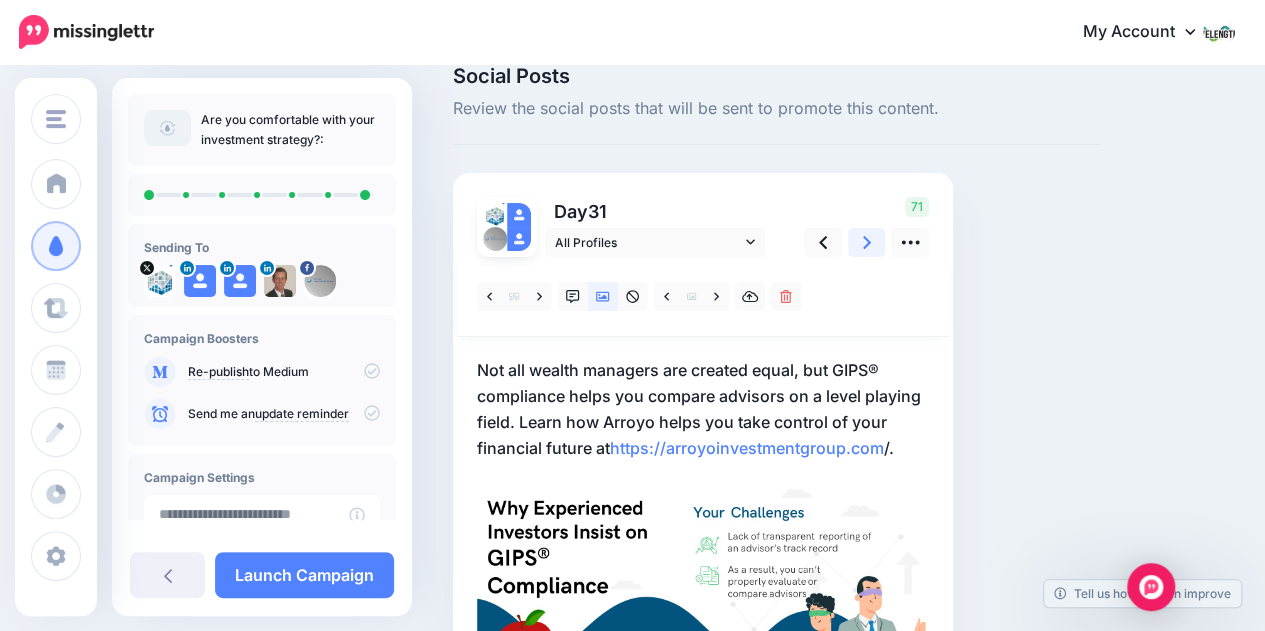 click 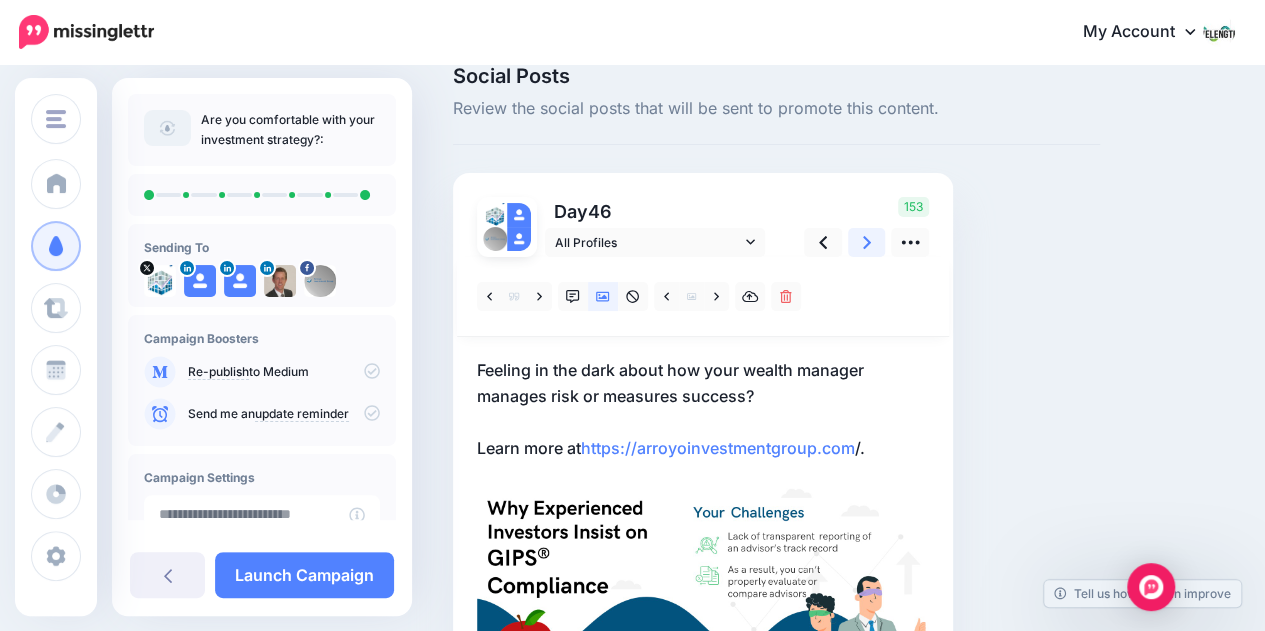 click 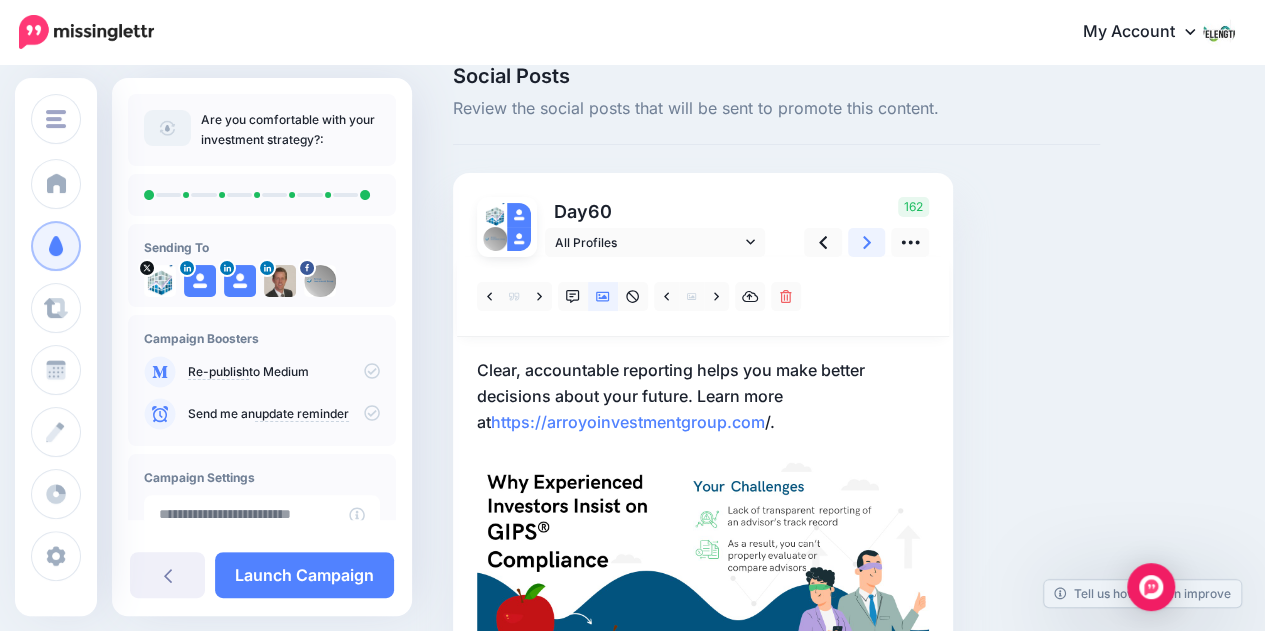 click 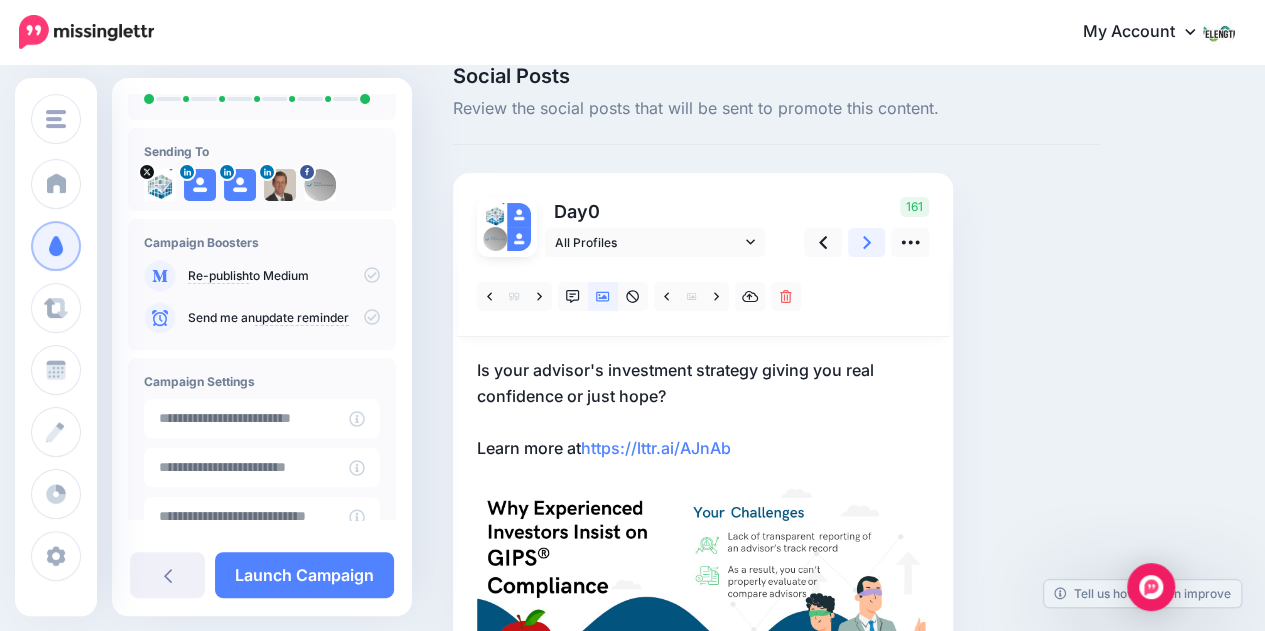 scroll, scrollTop: 98, scrollLeft: 0, axis: vertical 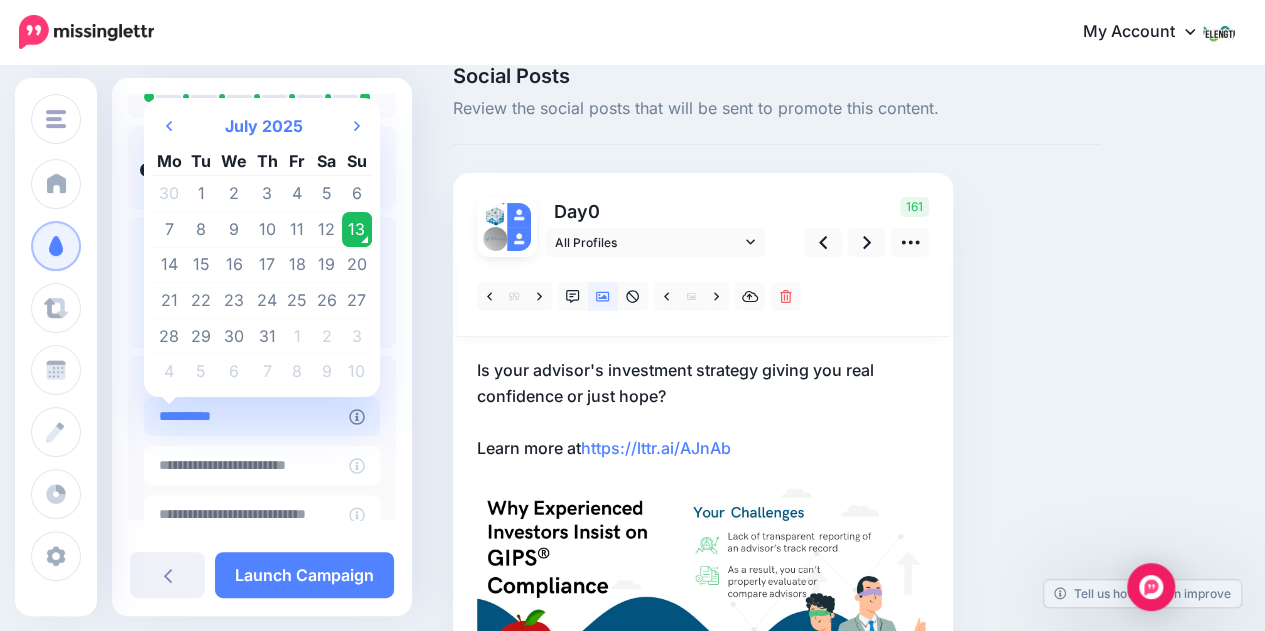 click on "**********" at bounding box center [246, 416] 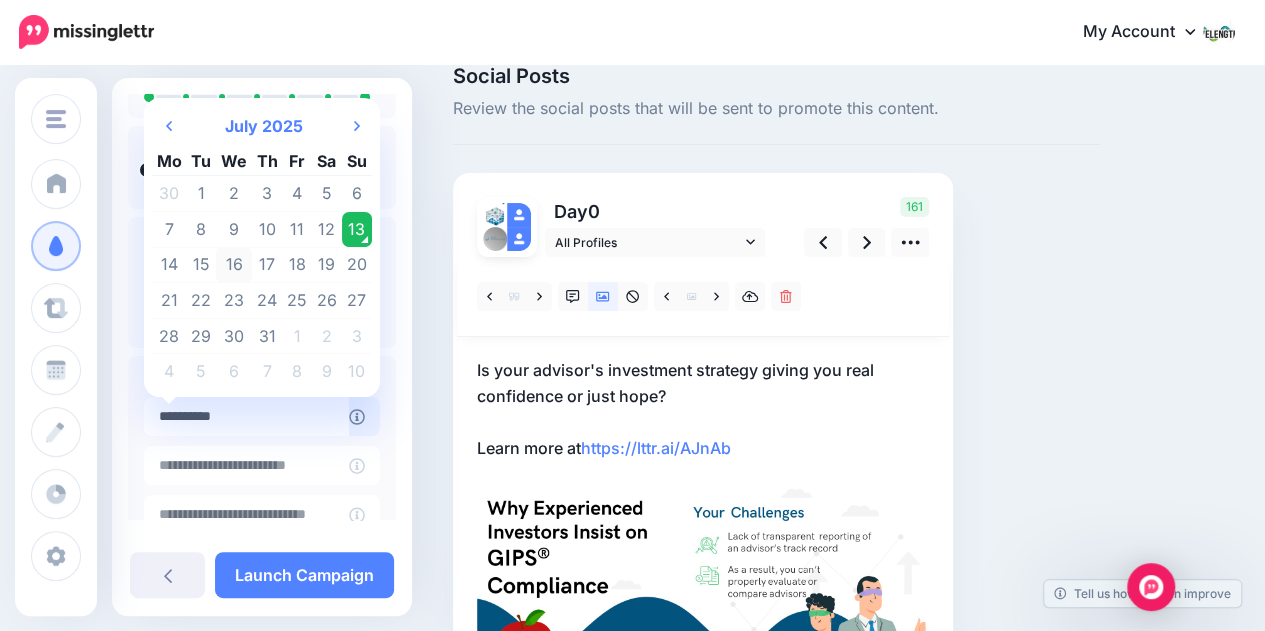 click on "16" at bounding box center [234, 265] 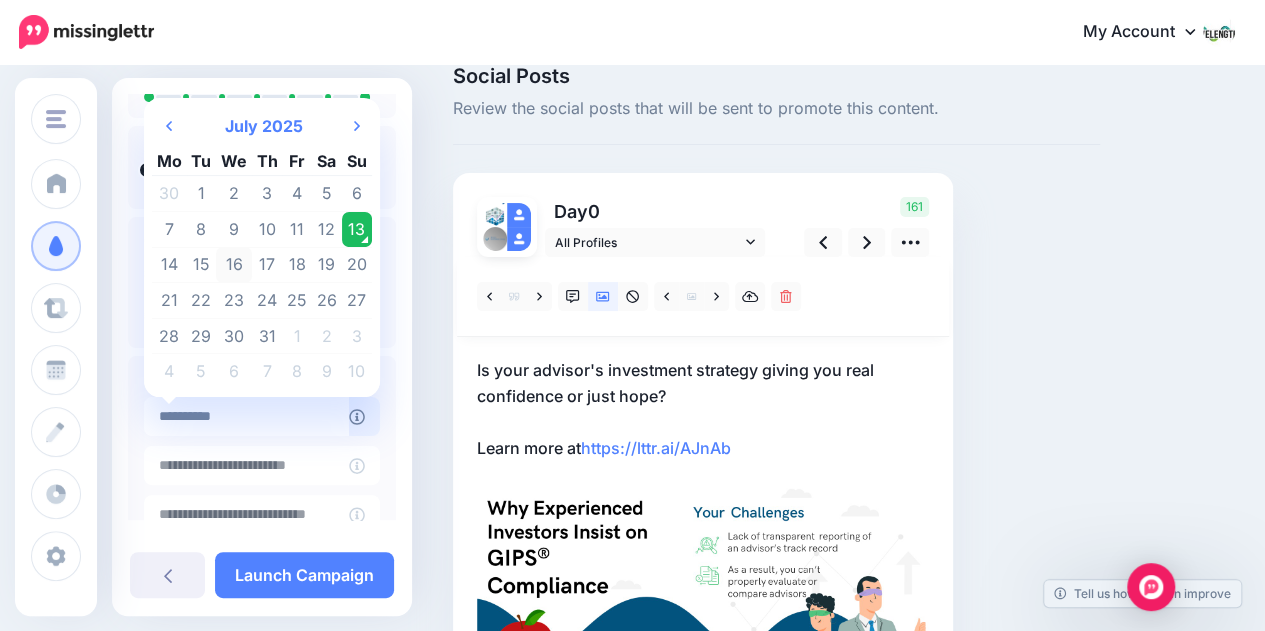 type on "**********" 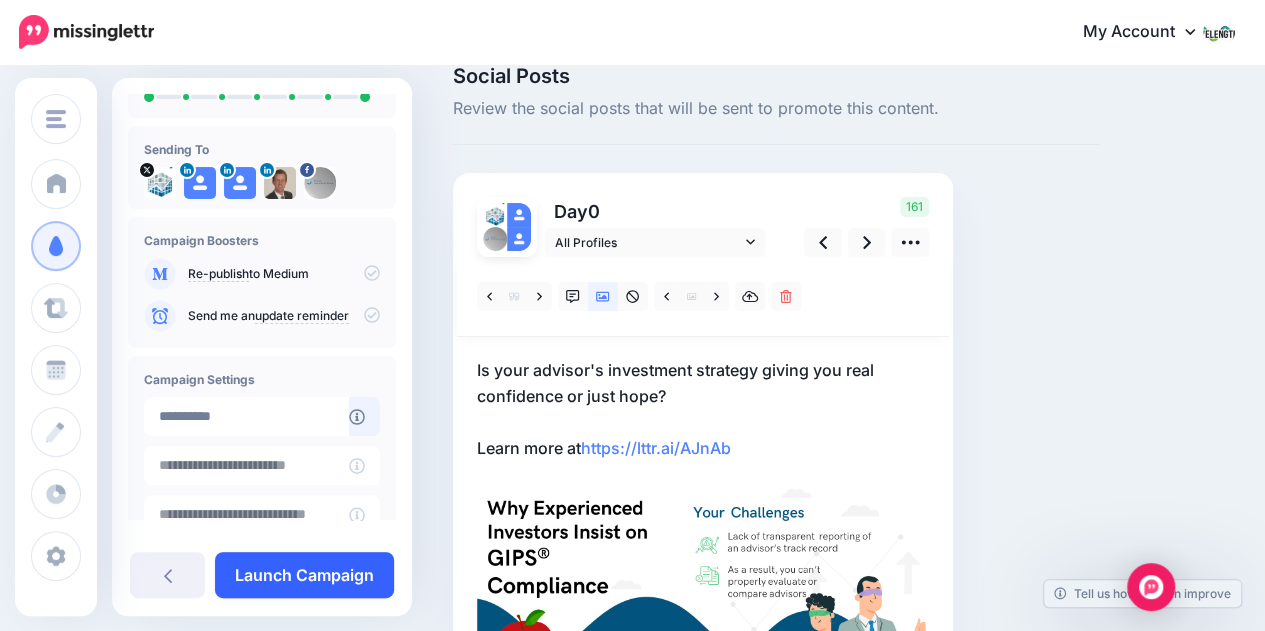 click on "Launch Campaign" at bounding box center (304, 575) 